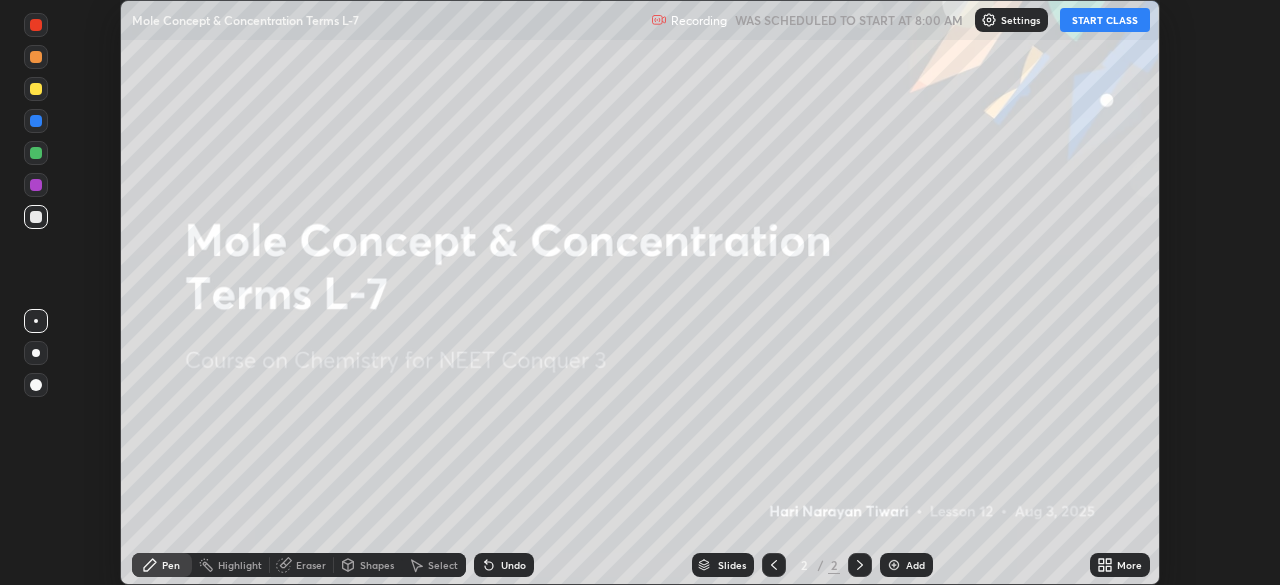 scroll, scrollTop: 0, scrollLeft: 0, axis: both 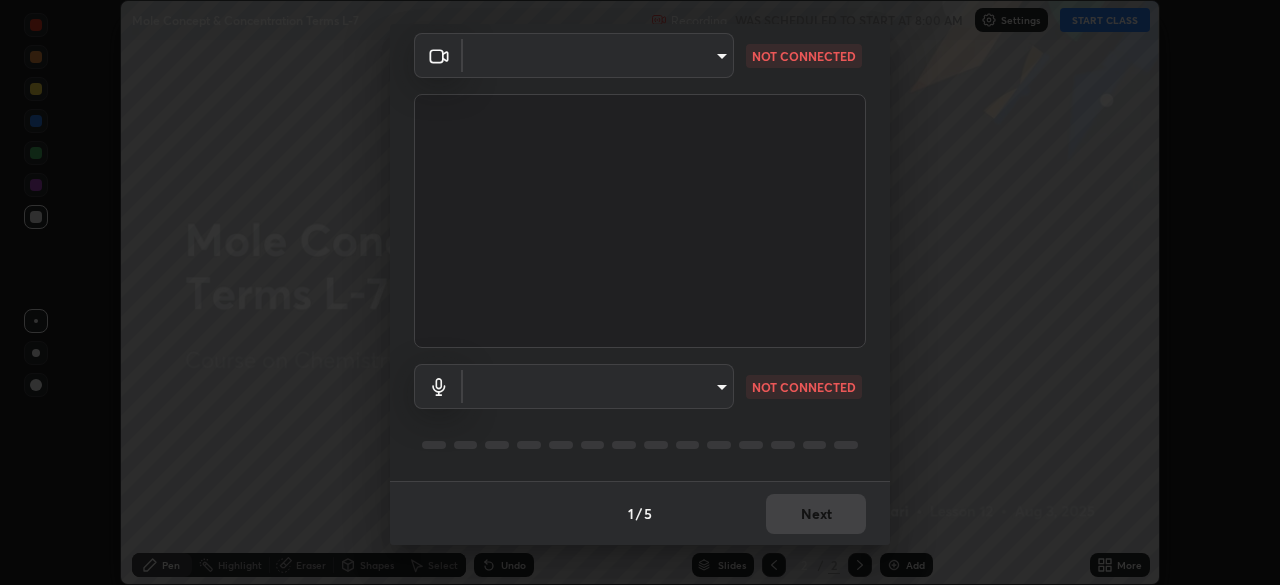 type on "fec30703c8e22cf69a8f77a224c2d994de0da897dc859dbf546555d8622b01d3" 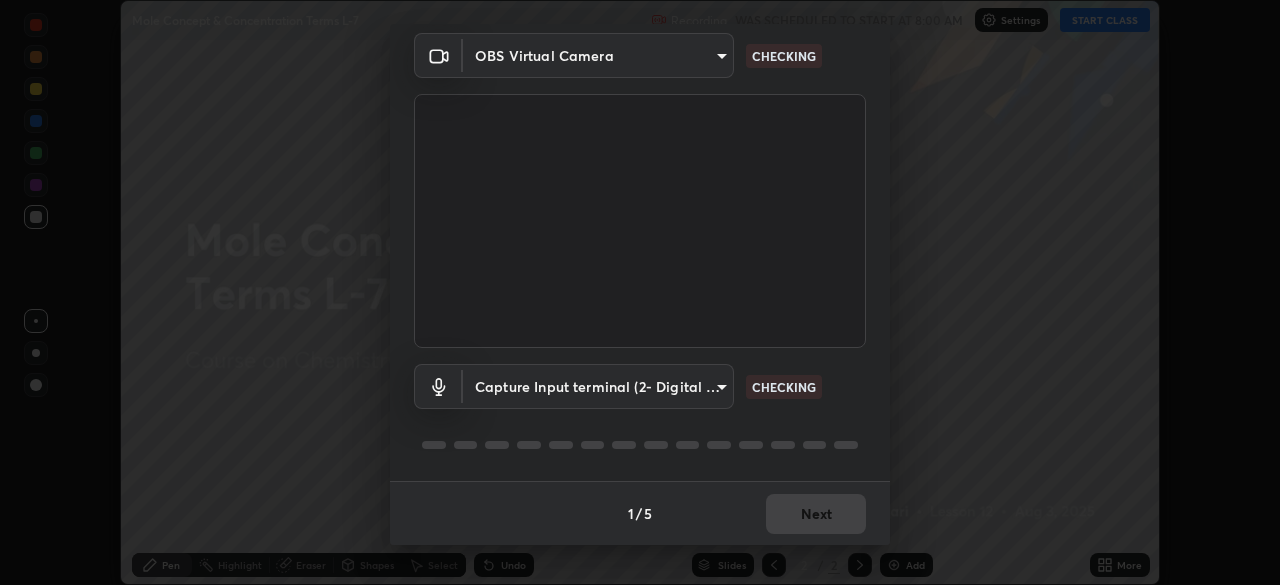 click on "Erase all Mole Concept & Concentration Terms L-7 Recording WAS SCHEDULED TO START AT 8:00 AM Settings START CLASS Setting up your live class Mole Concept & Concentration Terms L-7 • L12 of Course on Chemistry for NEET Conquer 3 [FIRST] [LAST] Pen Highlight Eraser Shapes Select Undo Slides 2 / 2 Add More No doubts shared Encourage your learners to ask a doubt for better clarity Report an issue Reason for reporting Buffering Chat not working Audio - Video sync issue Educator video quality low ​ Attach an image Report Media settings OBS Virtual Camera fec30703c8e22cf69a8f77a224c2d994de0da897dc859dbf546555d8622b01d3 CHECKING Capture Input terminal (2- Digital Array MIC) 2d48304889ef8a7f9b2deaf05116713aa06141f226824a1a4e91928f499c50fc CHECKING 1 / 5 Next" at bounding box center (640, 292) 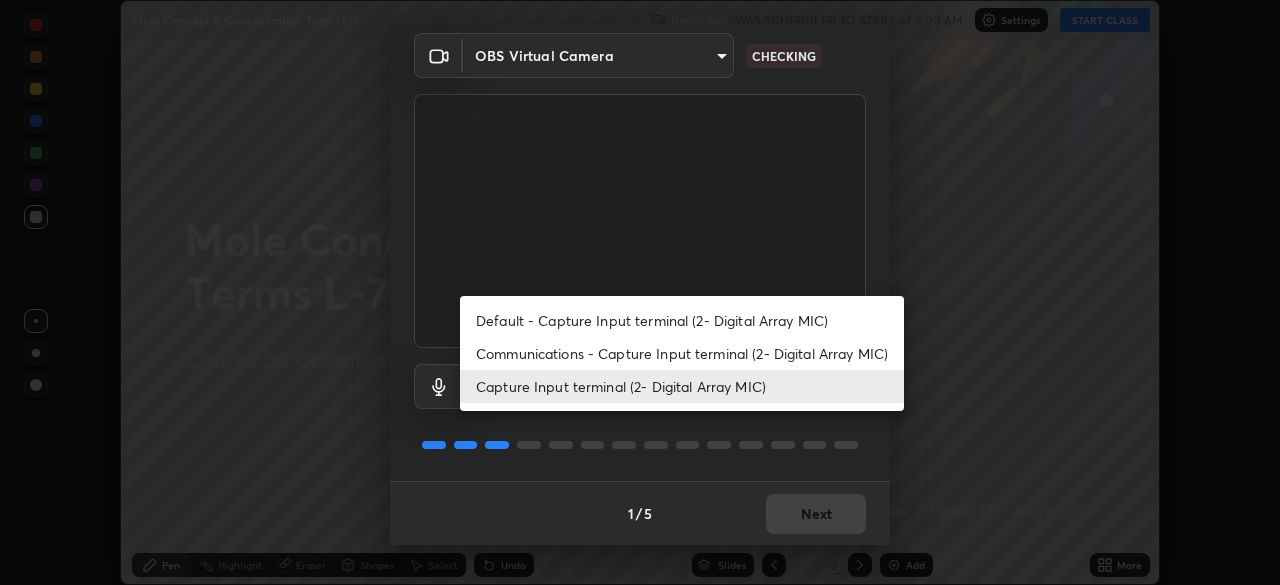 click on "Communications - Capture Input terminal (2- Digital Array MIC)" at bounding box center [682, 353] 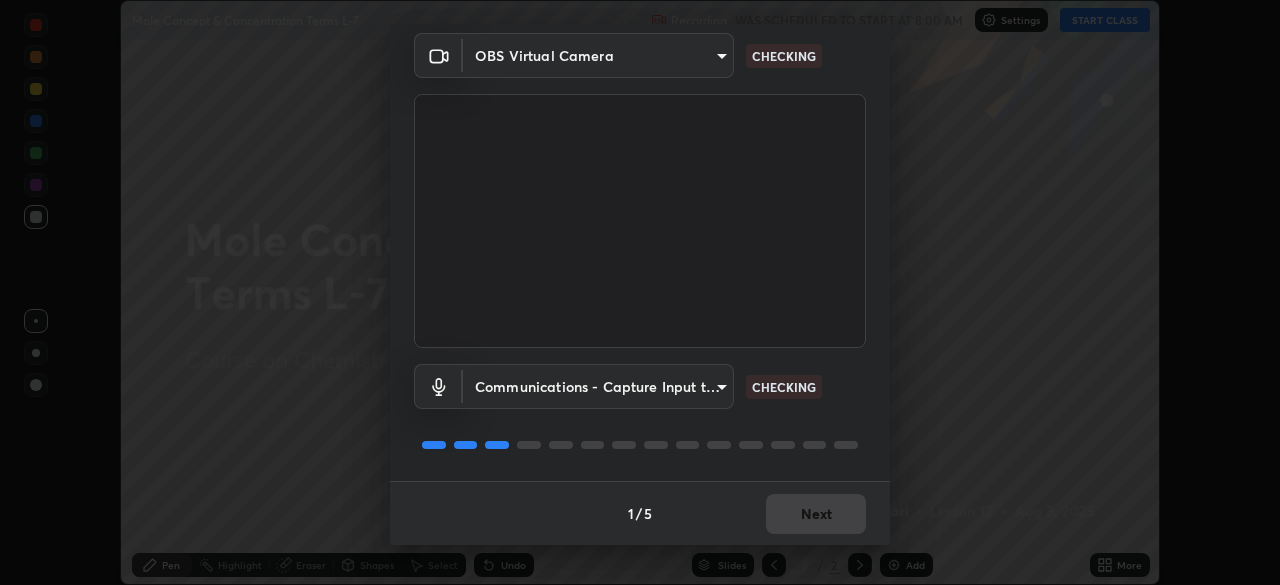 click on "Erase all Mole Concept & Concentration Terms L-7 Recording WAS SCHEDULED TO START AT 8:00 AM Settings START CLASS Setting up your live class Mole Concept & Concentration Terms L-7 • L12 of Course on Chemistry for NEET Conquer 3 [FIRST] [LAST] Pen Highlight Eraser Shapes Select Undo Slides 2 / 2 Add More No doubts shared Encourage your learners to ask a doubt for better clarity Report an issue Reason for reporting Buffering Chat not working Audio - Video sync issue Educator video quality low ​ Attach an image Report Media settings OBS Virtual Camera fec30703c8e22cf69a8f77a224c2d994de0da897dc859dbf546555d8622b01d3 CHECKING Communications - Capture Input terminal (2- Digital Array MIC) communications CHECKING 1 / 5 Next" at bounding box center [640, 292] 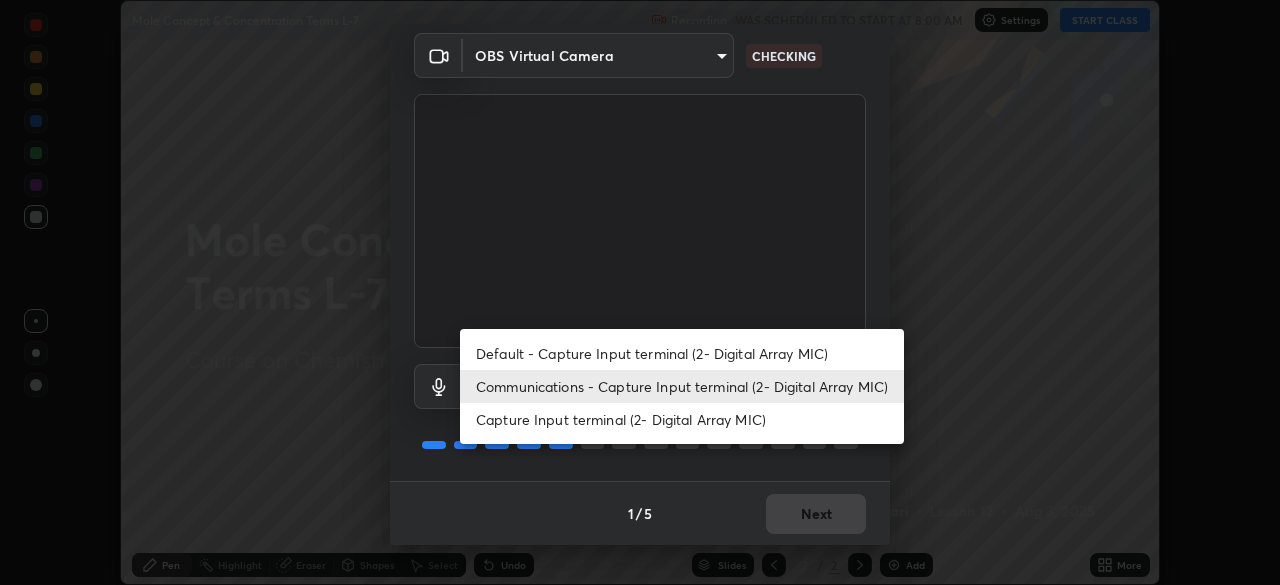 click on "Capture Input terminal (2- Digital Array MIC)" at bounding box center (682, 419) 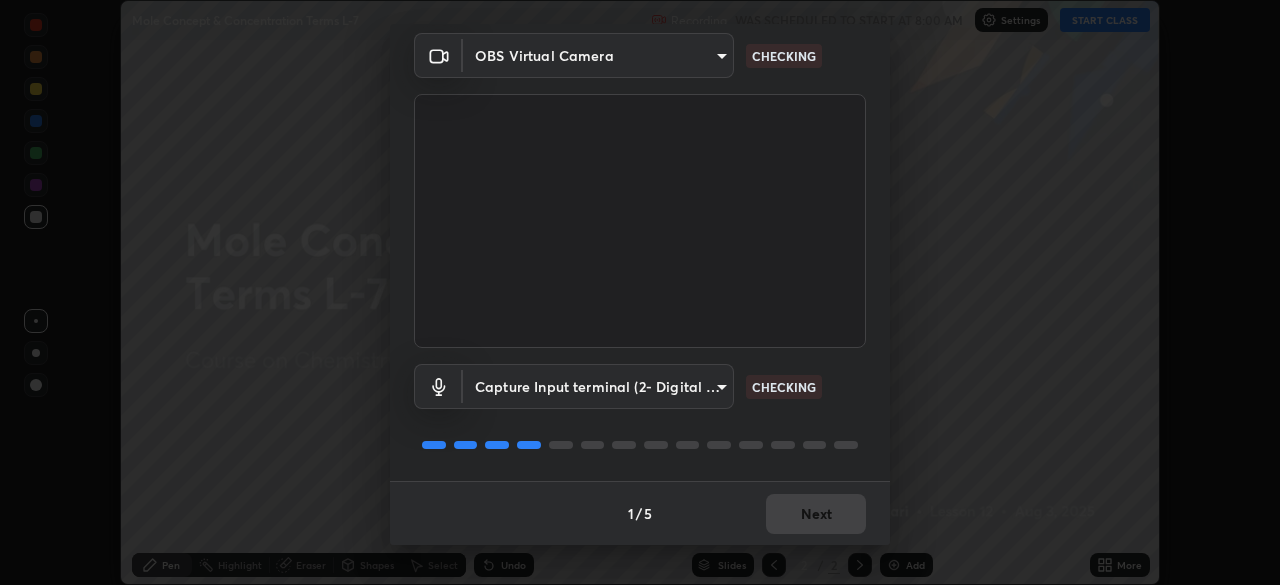 type on "2d48304889ef8a7f9b2deaf05116713aa06141f226824a1a4e91928f499c50fc" 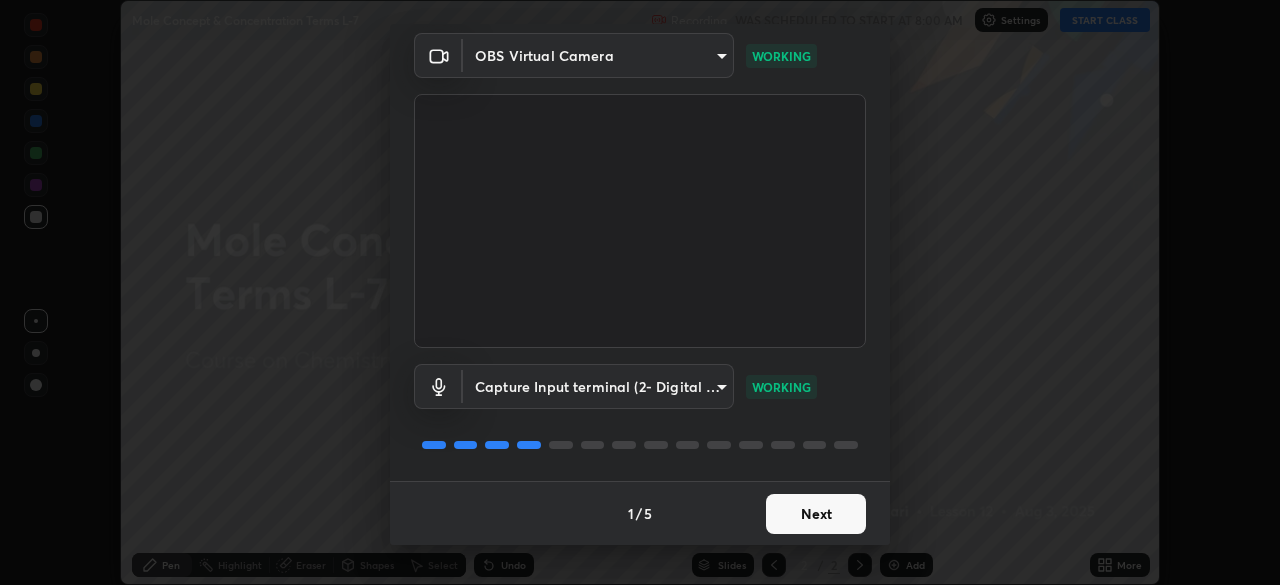click on "Next" at bounding box center [816, 514] 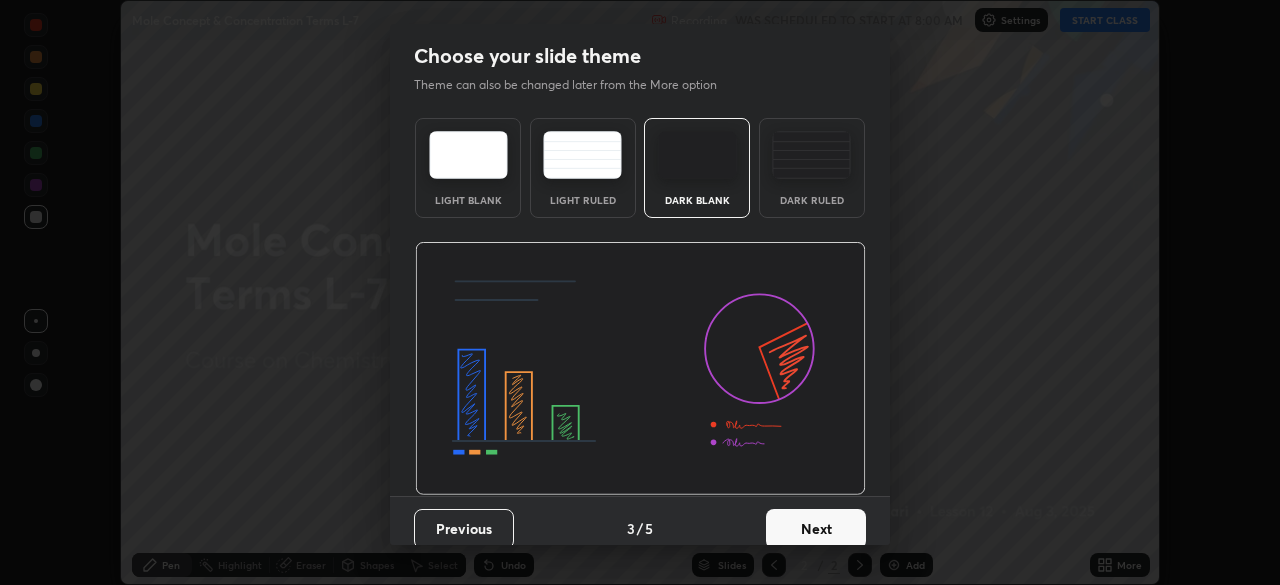 click on "Next" at bounding box center (816, 529) 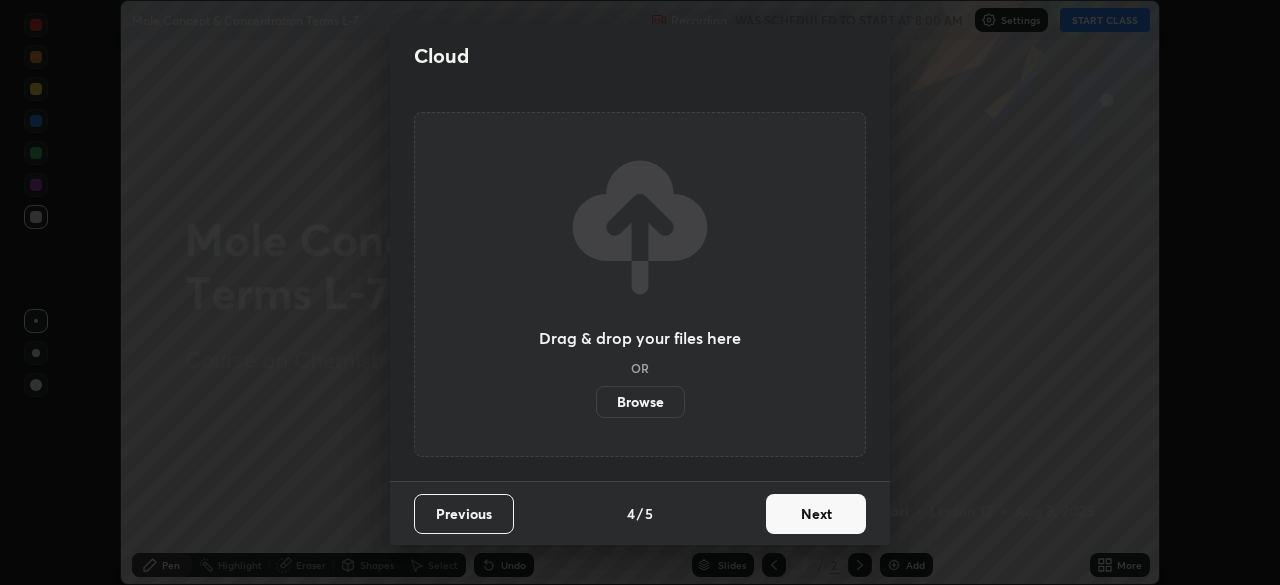 click on "Next" at bounding box center (816, 514) 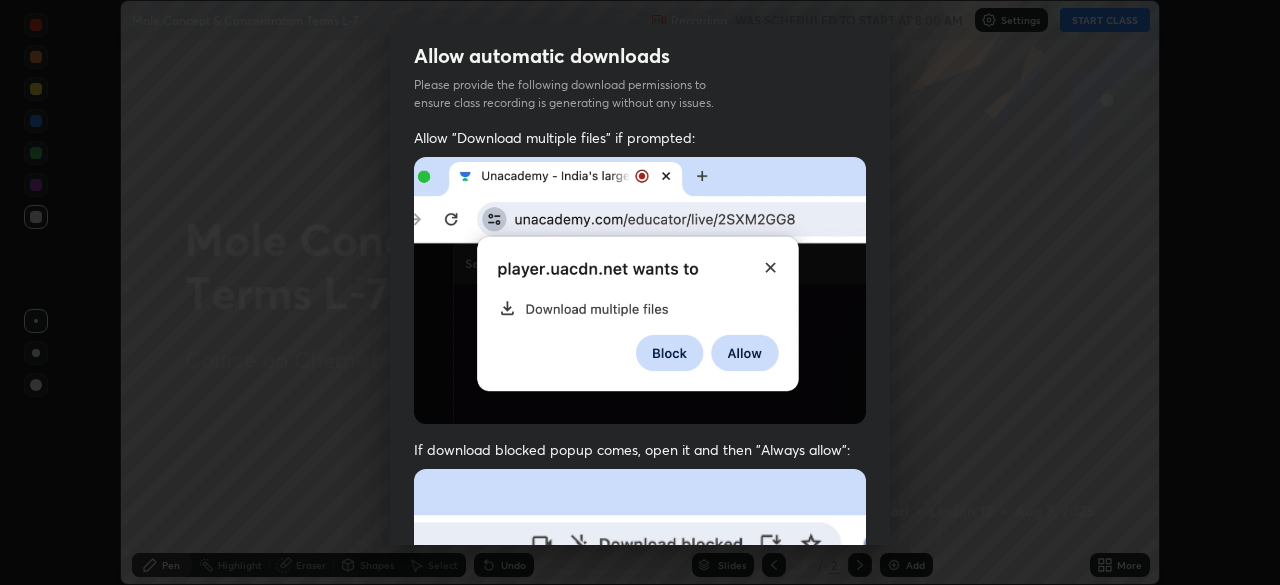 click on "Previous 5 / 5 Done" at bounding box center (640, 1002) 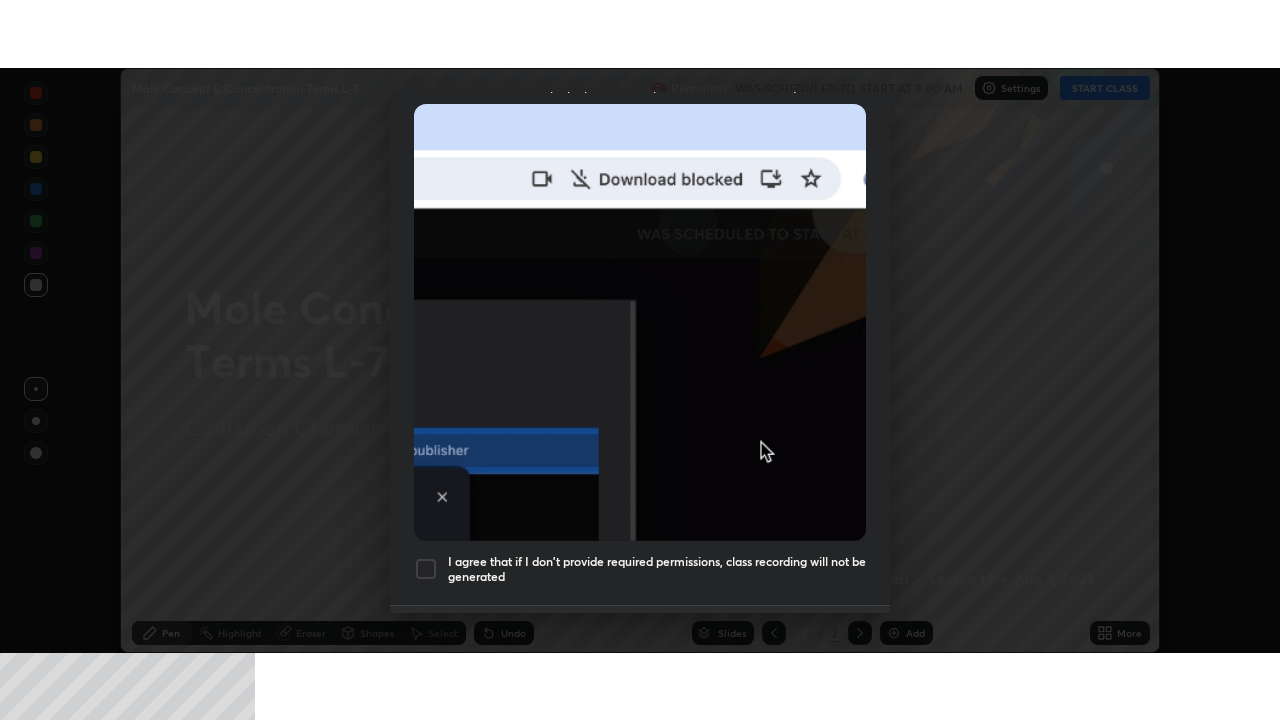 scroll, scrollTop: 479, scrollLeft: 0, axis: vertical 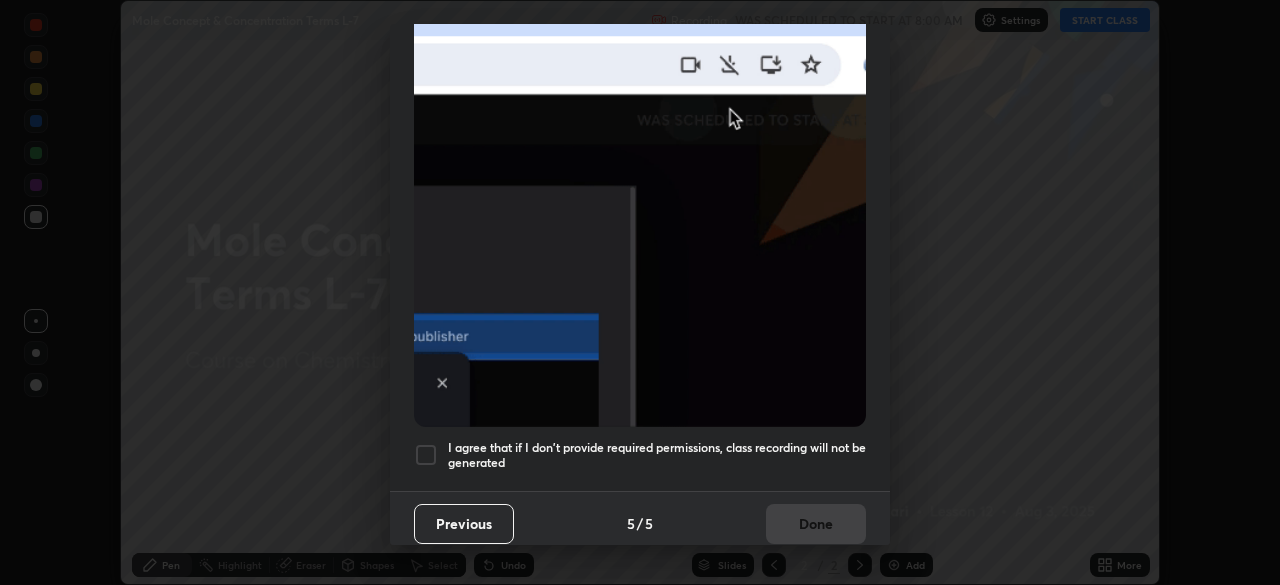 click at bounding box center [426, 455] 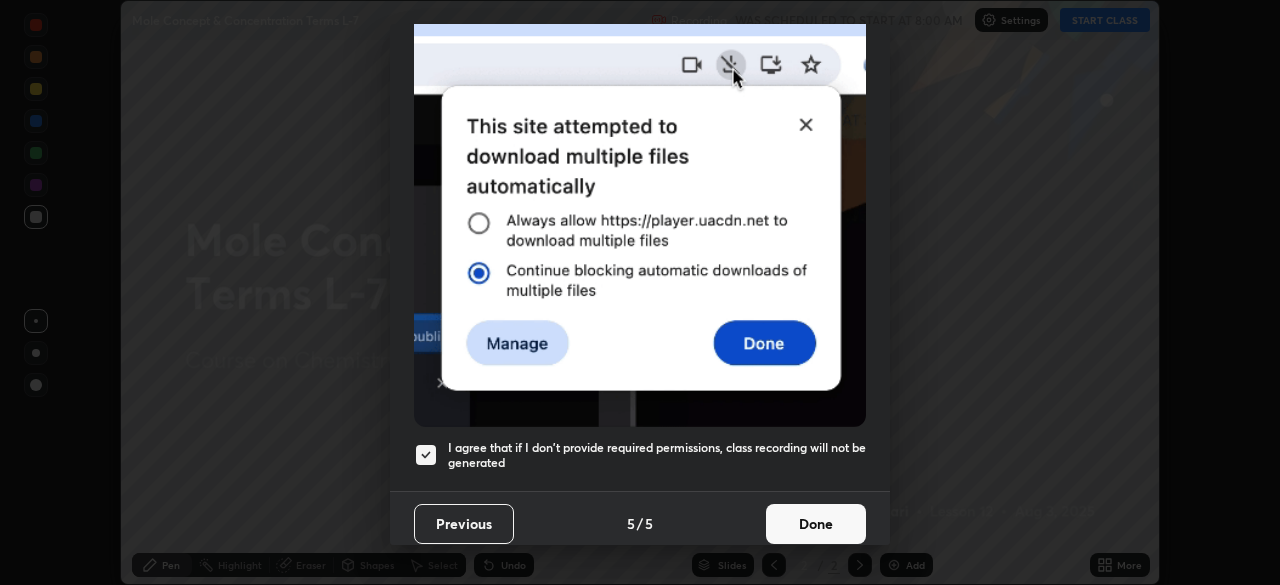 click on "Done" at bounding box center (816, 524) 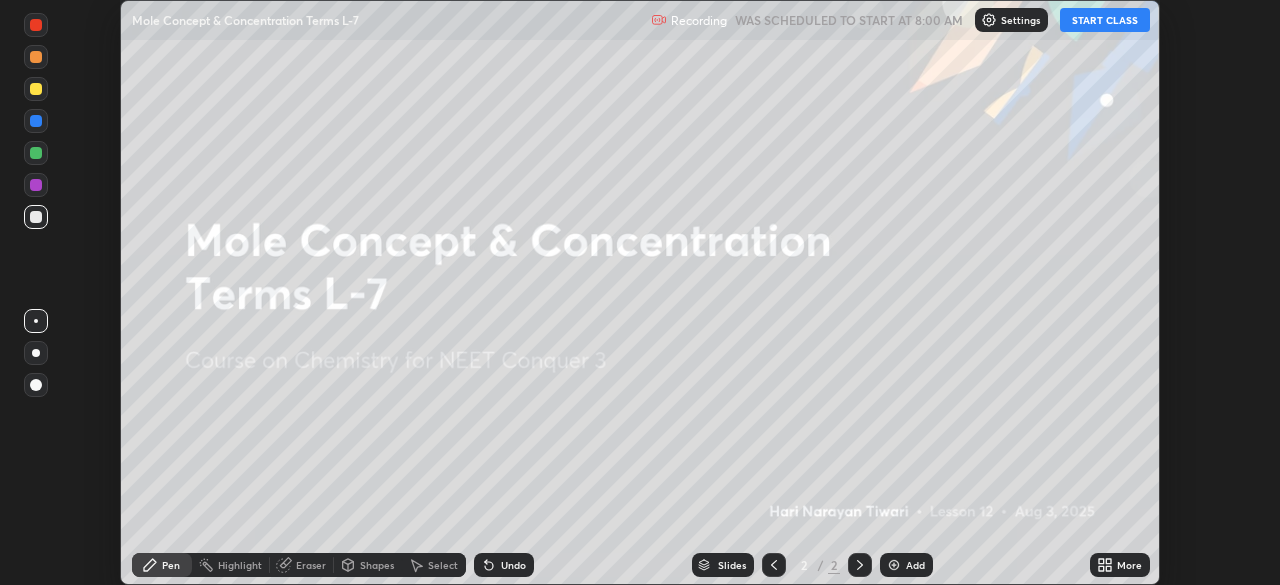 click at bounding box center (894, 565) 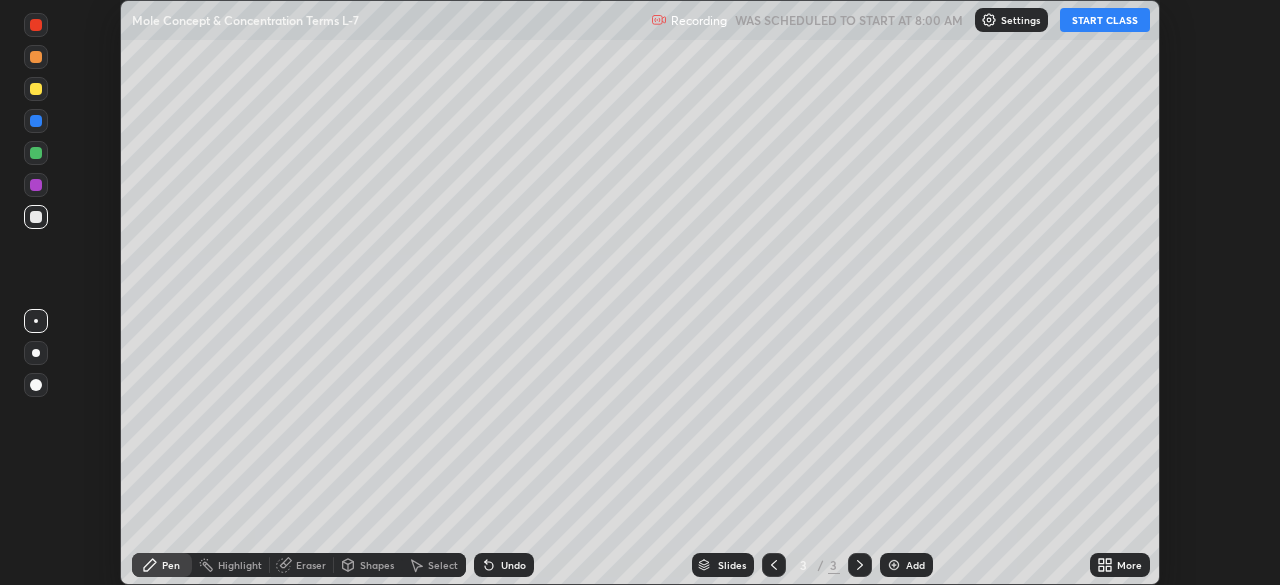 click 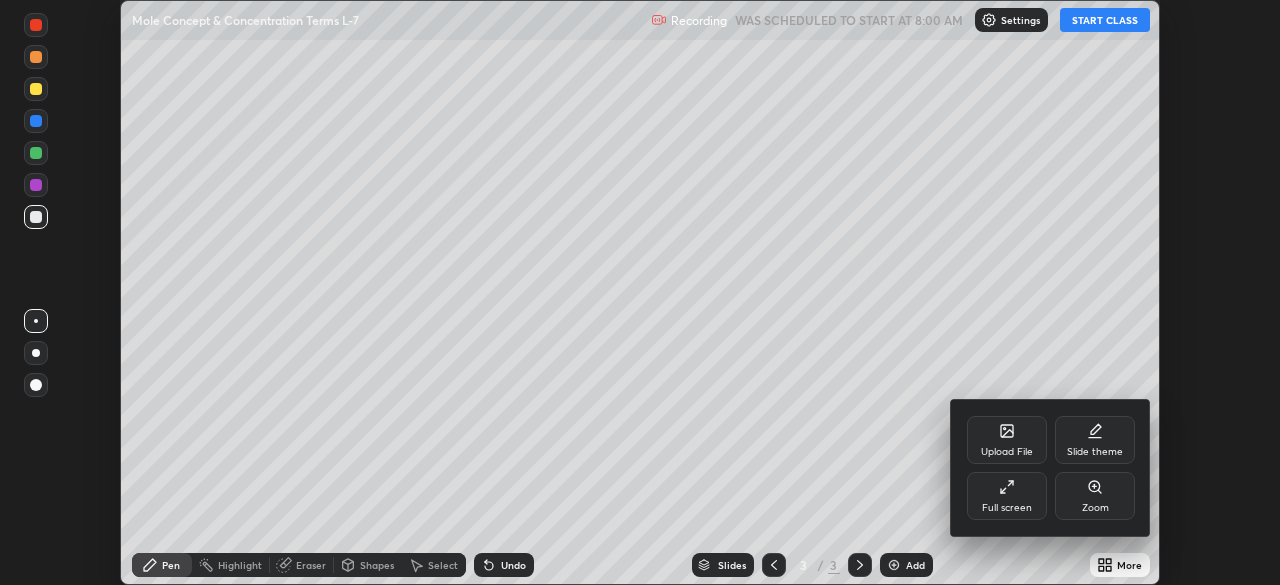 click on "Full screen" at bounding box center [1007, 496] 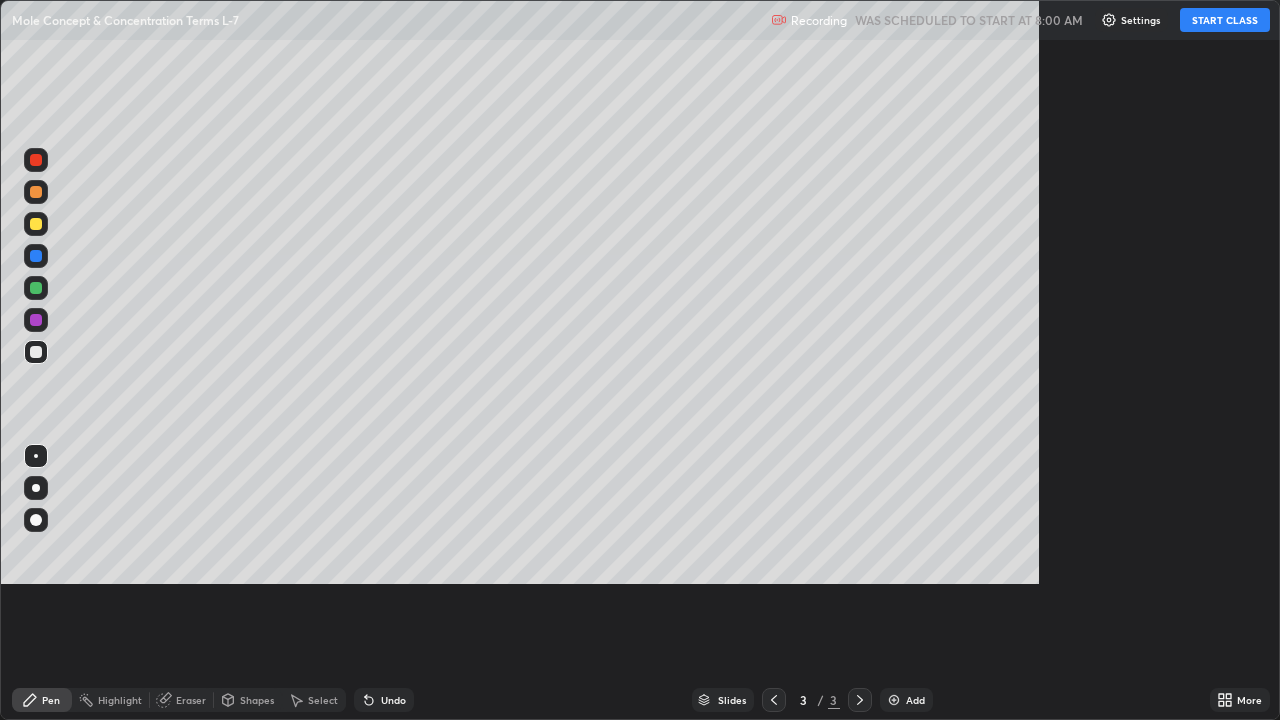 scroll, scrollTop: 99280, scrollLeft: 98720, axis: both 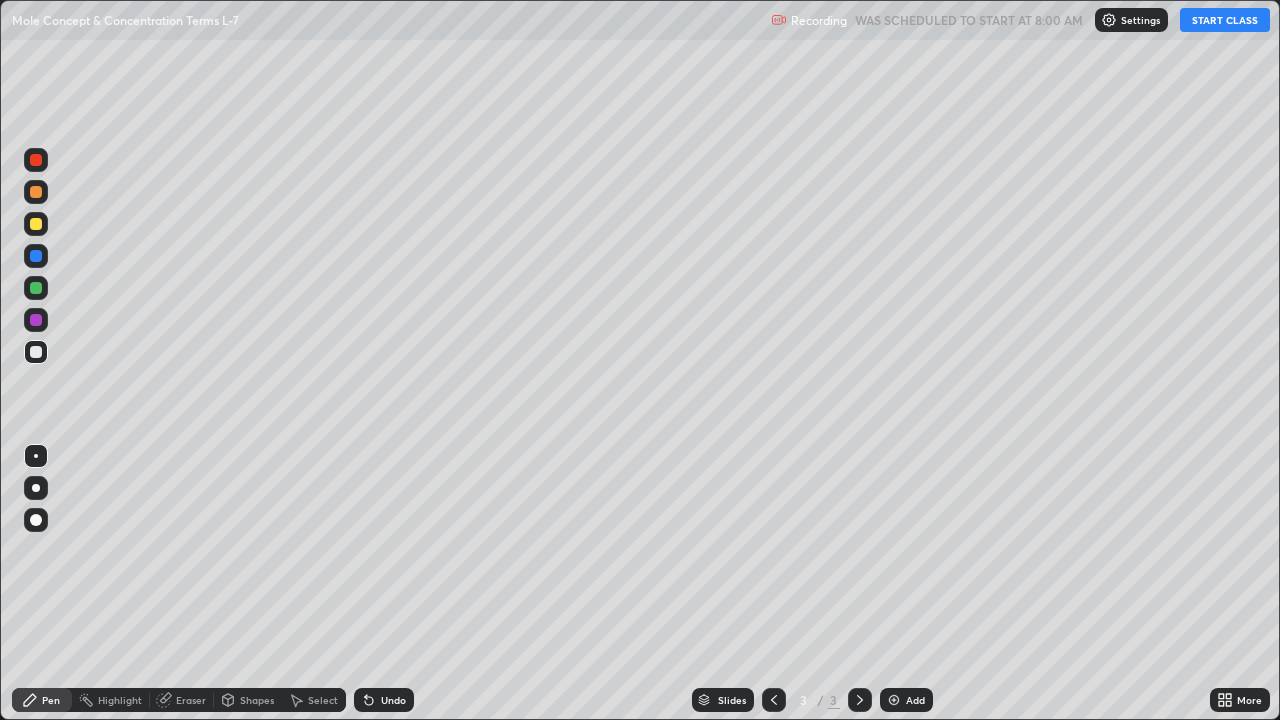 click on "START CLASS" at bounding box center (1225, 20) 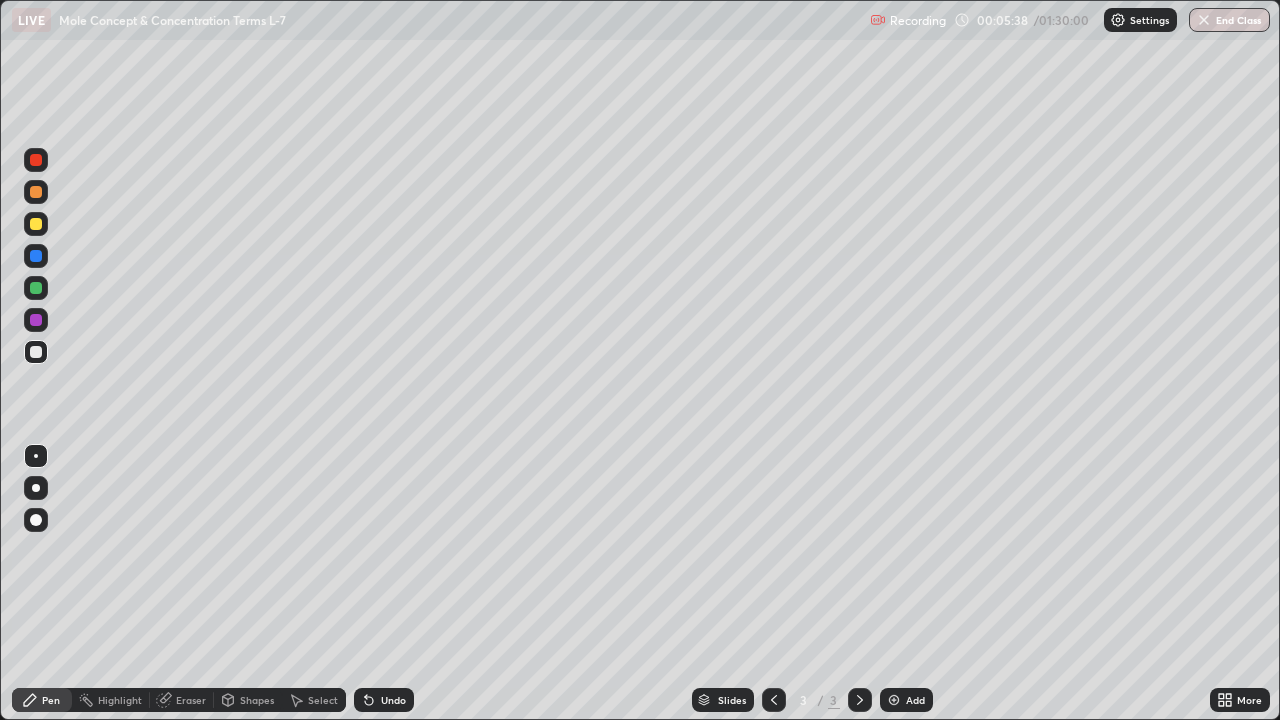 click on "Pen" at bounding box center (51, 700) 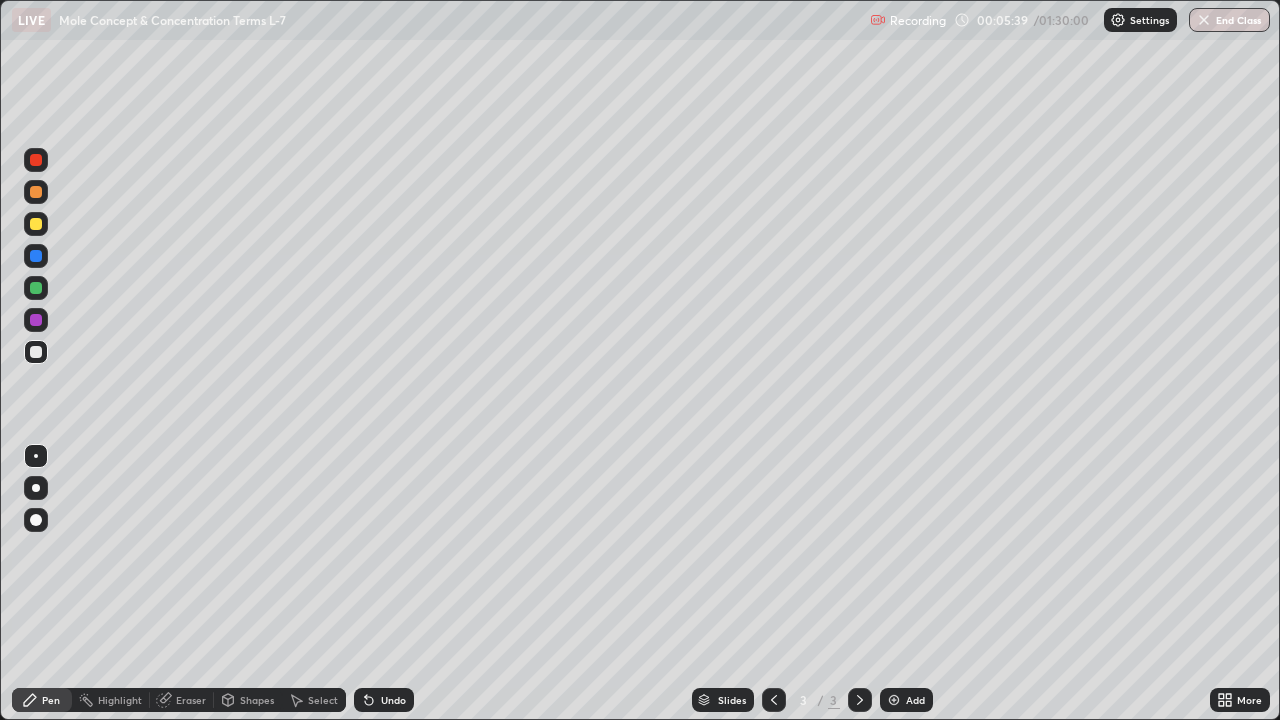 click at bounding box center (36, 352) 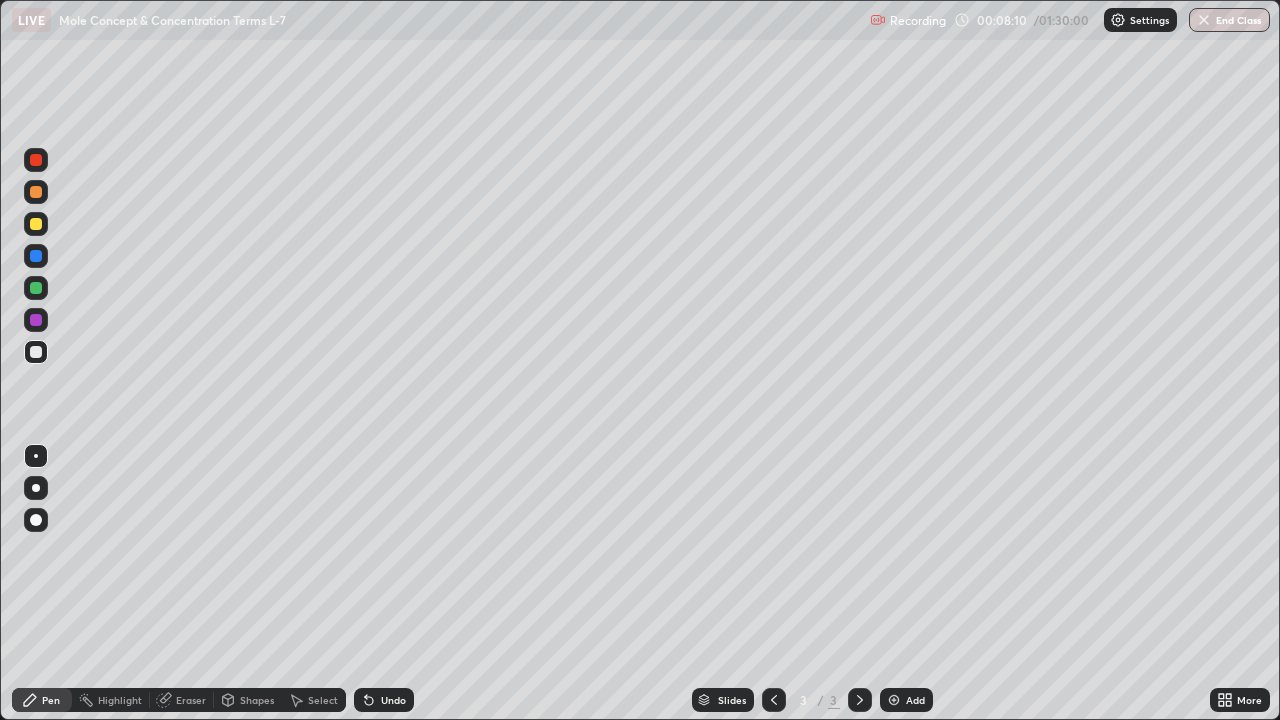 click at bounding box center [36, 224] 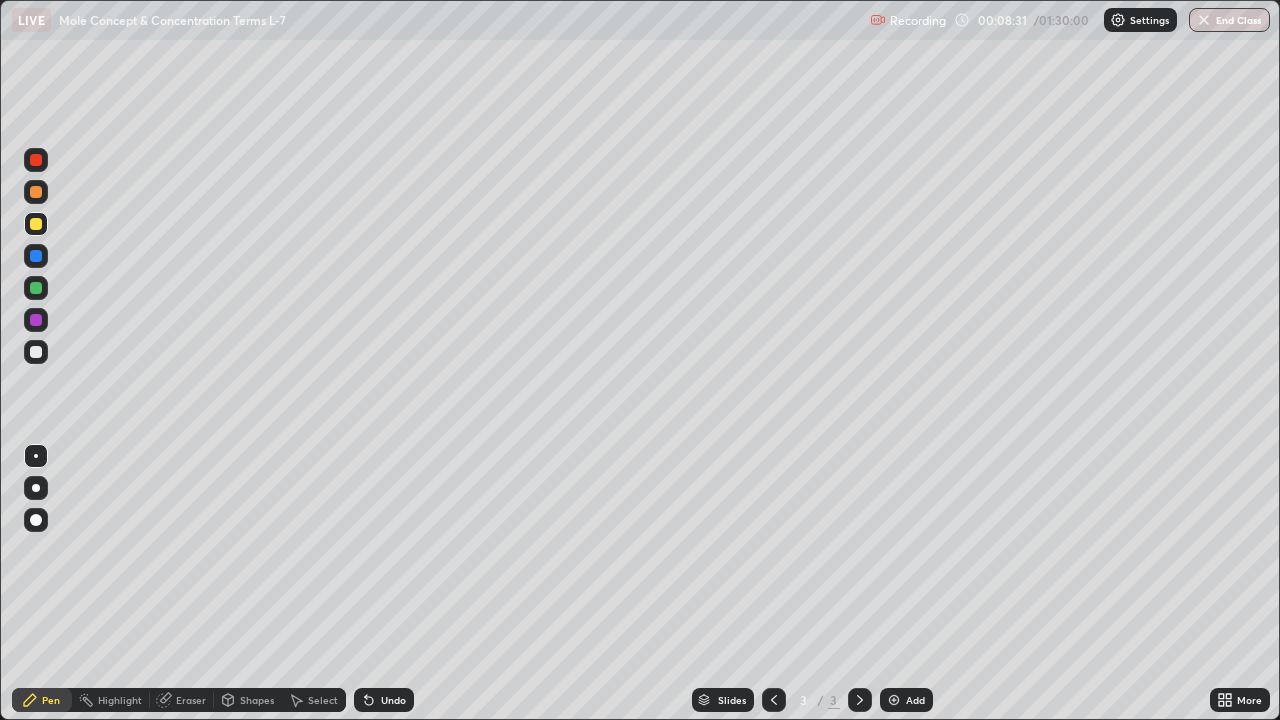 click at bounding box center [36, 352] 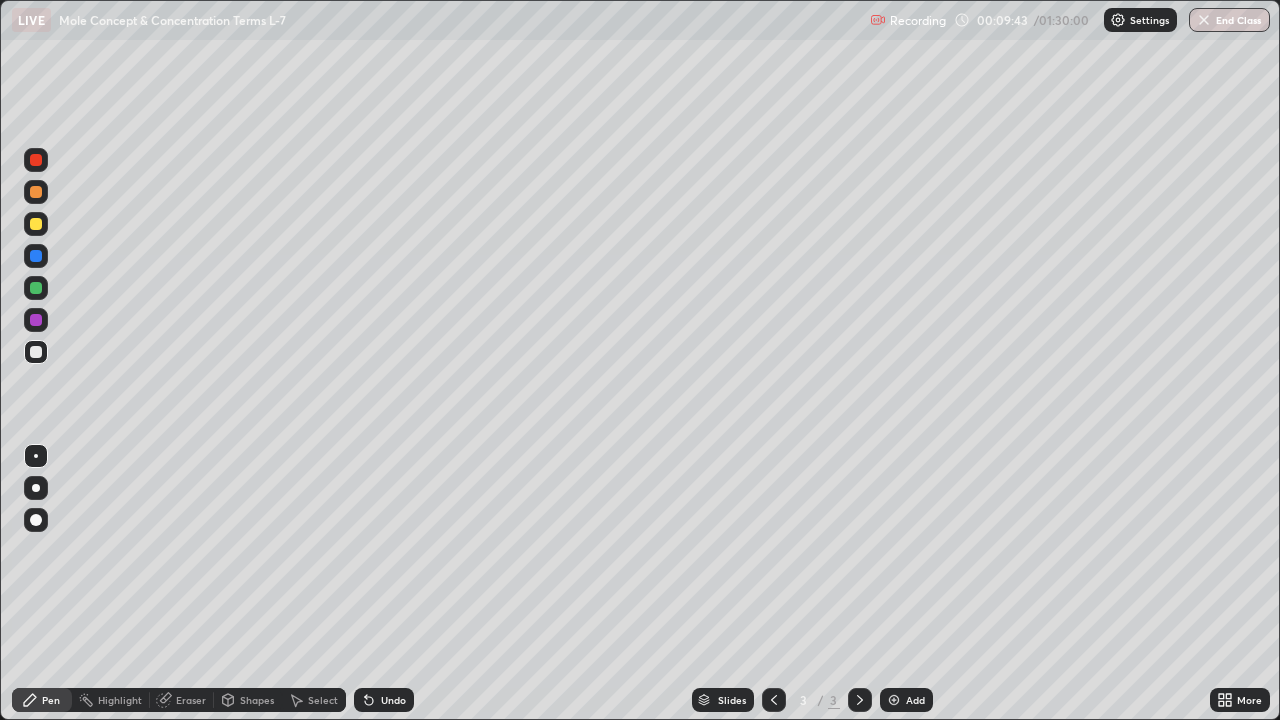 click at bounding box center [36, 224] 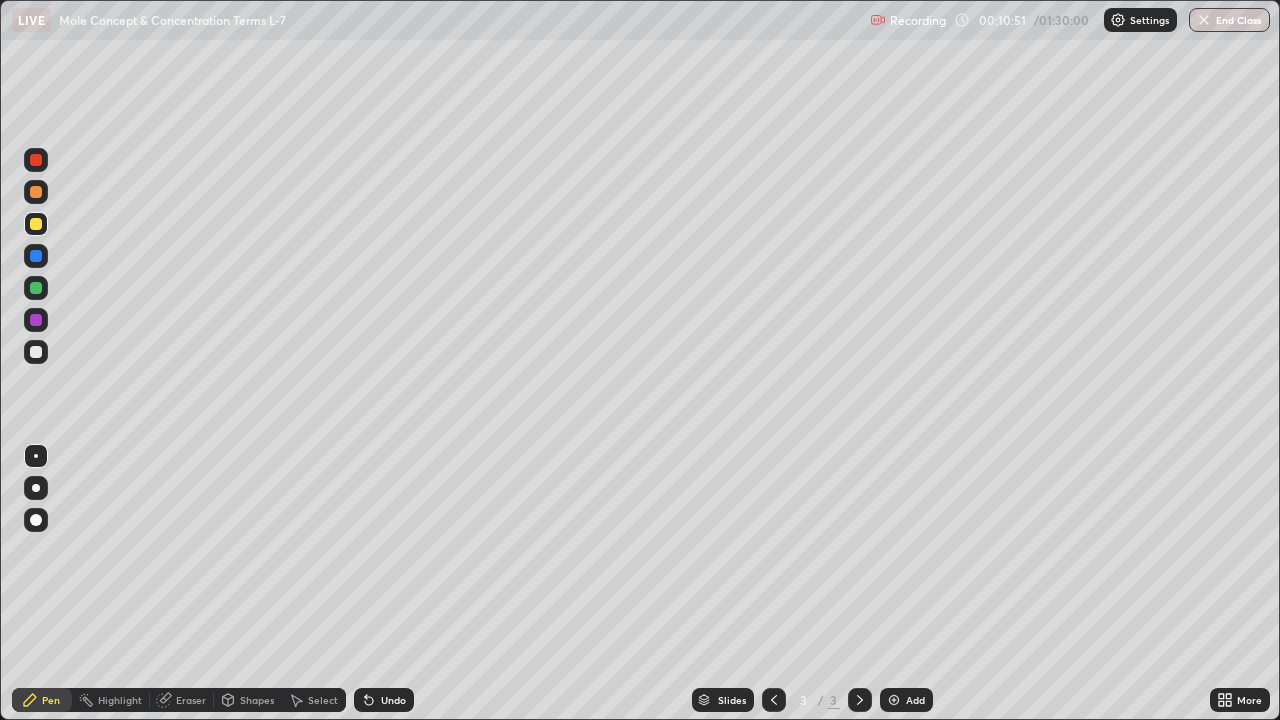 click at bounding box center (36, 352) 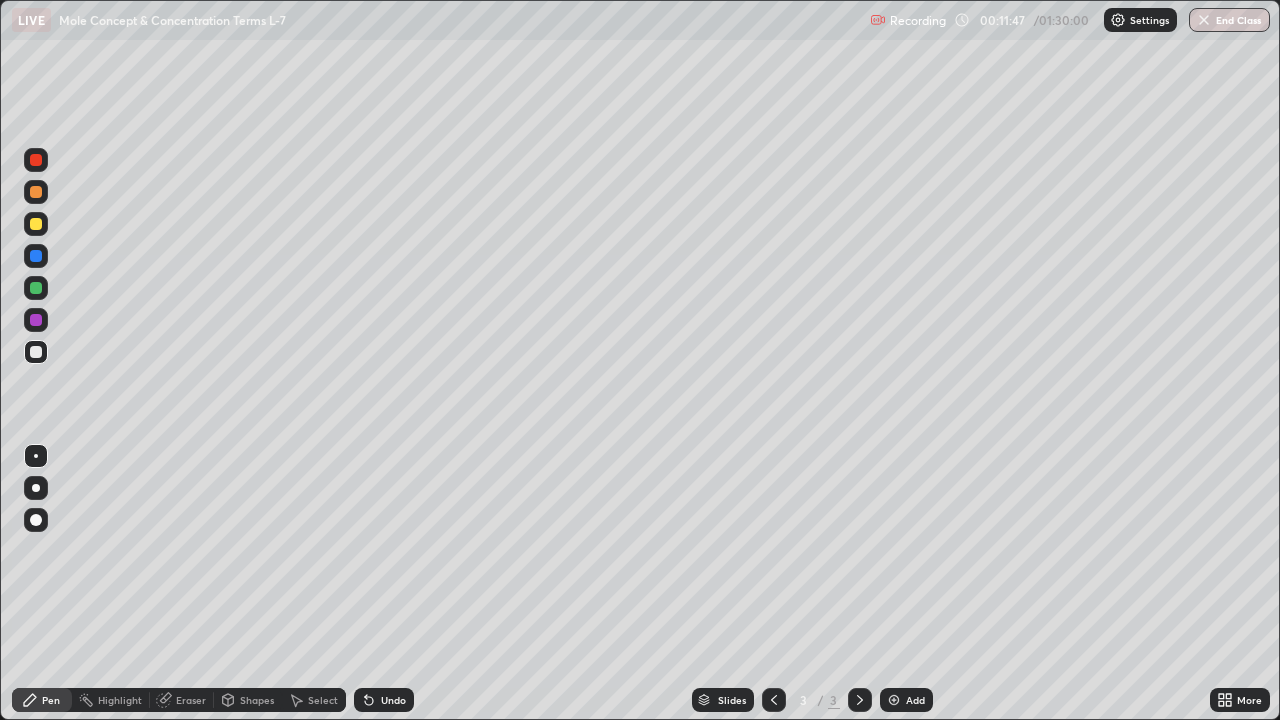 click at bounding box center (36, 224) 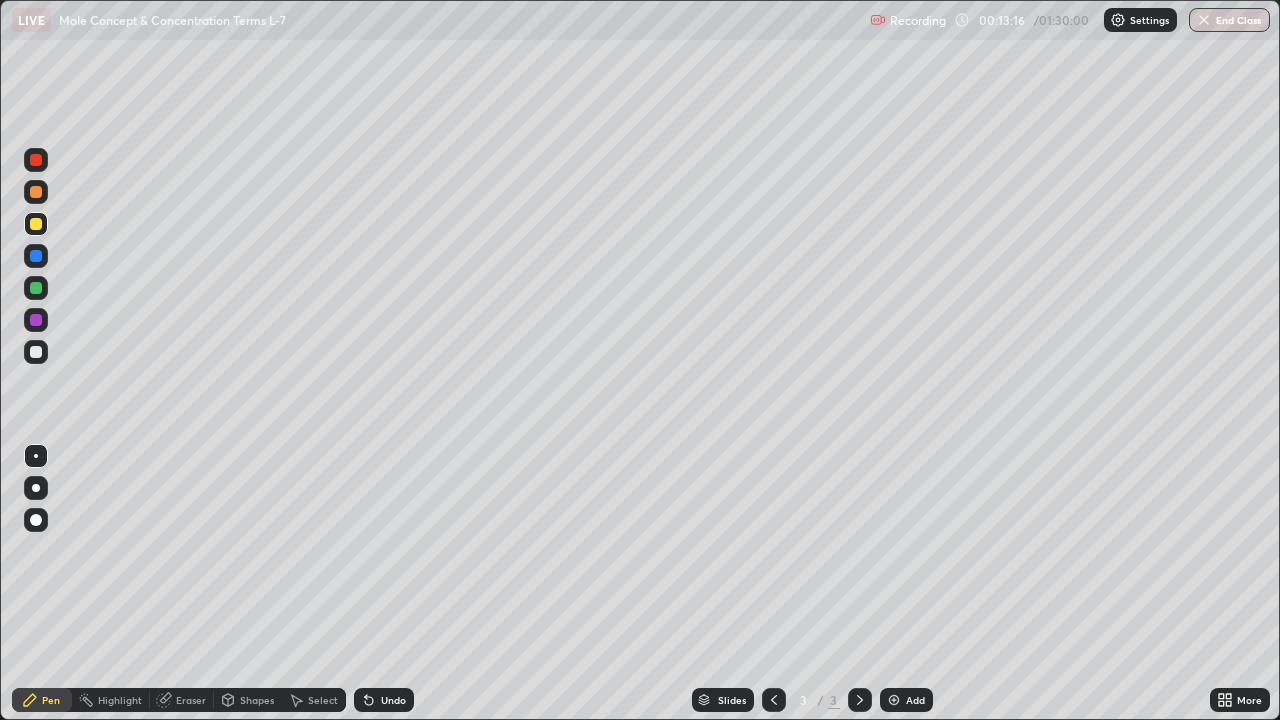 click on "Eraser" at bounding box center [191, 700] 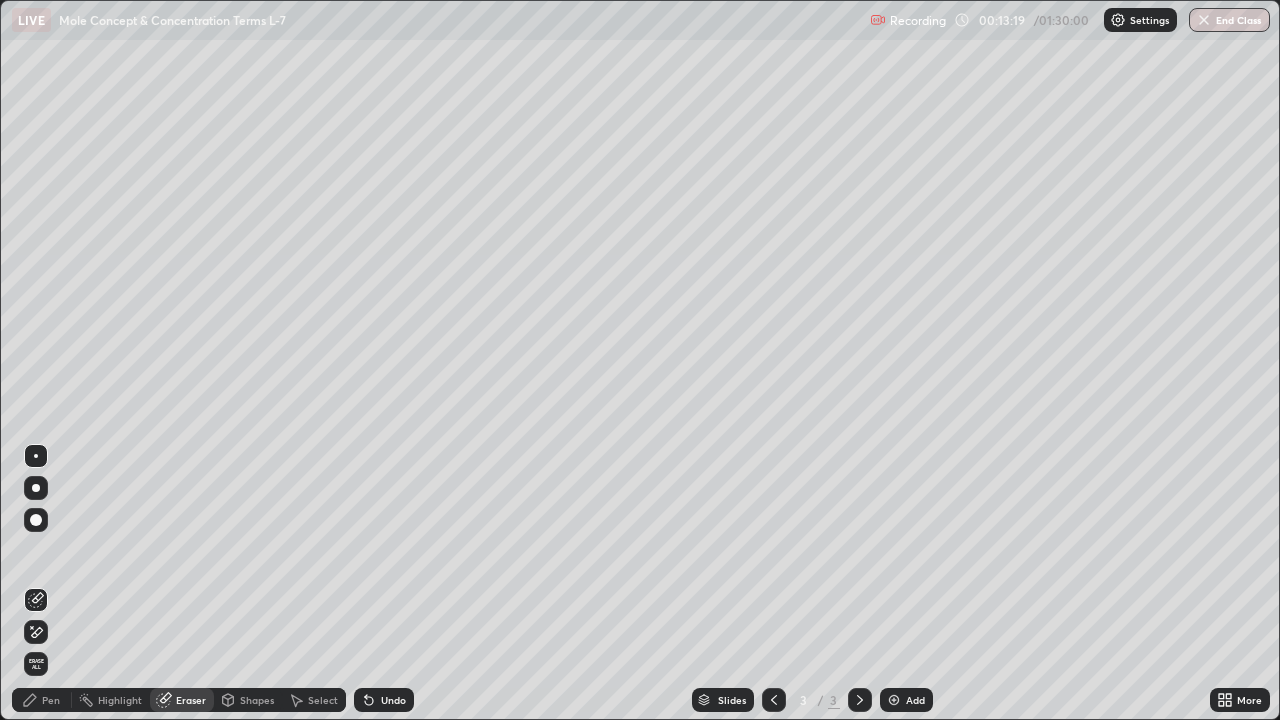 click on "Pen" at bounding box center [51, 700] 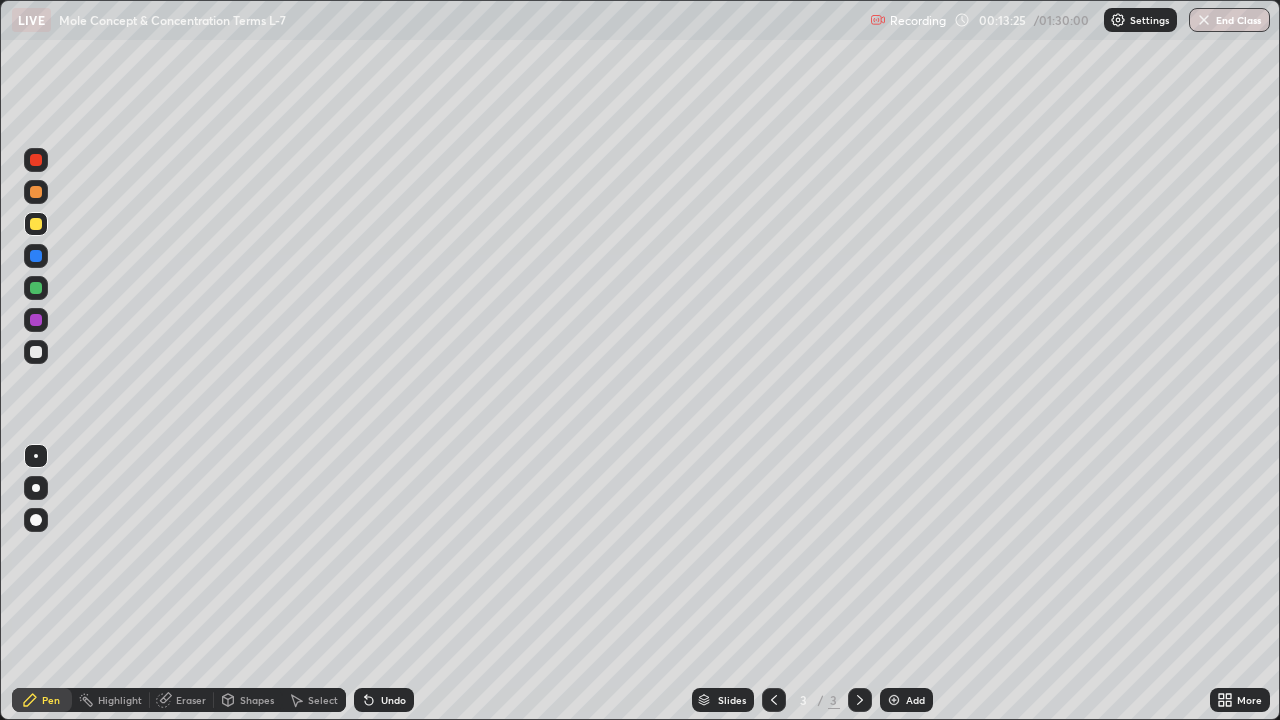 click on "Eraser" at bounding box center [191, 700] 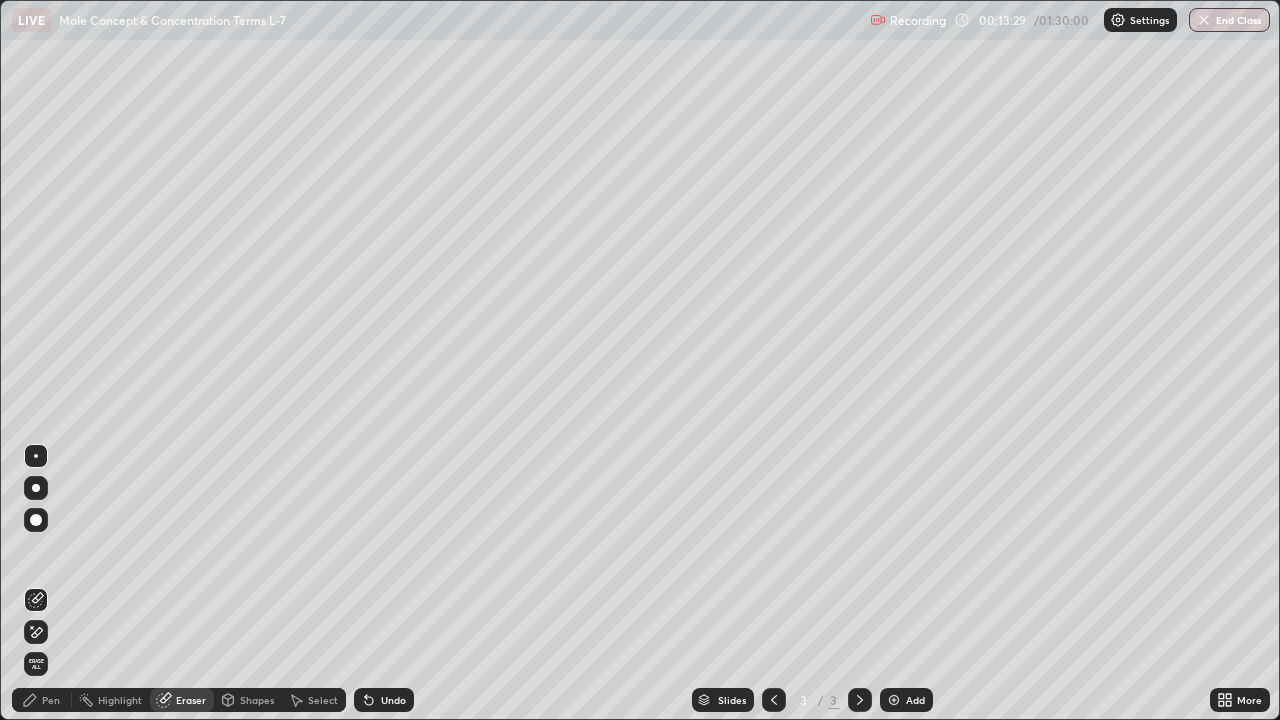 click on "Pen" at bounding box center [42, 700] 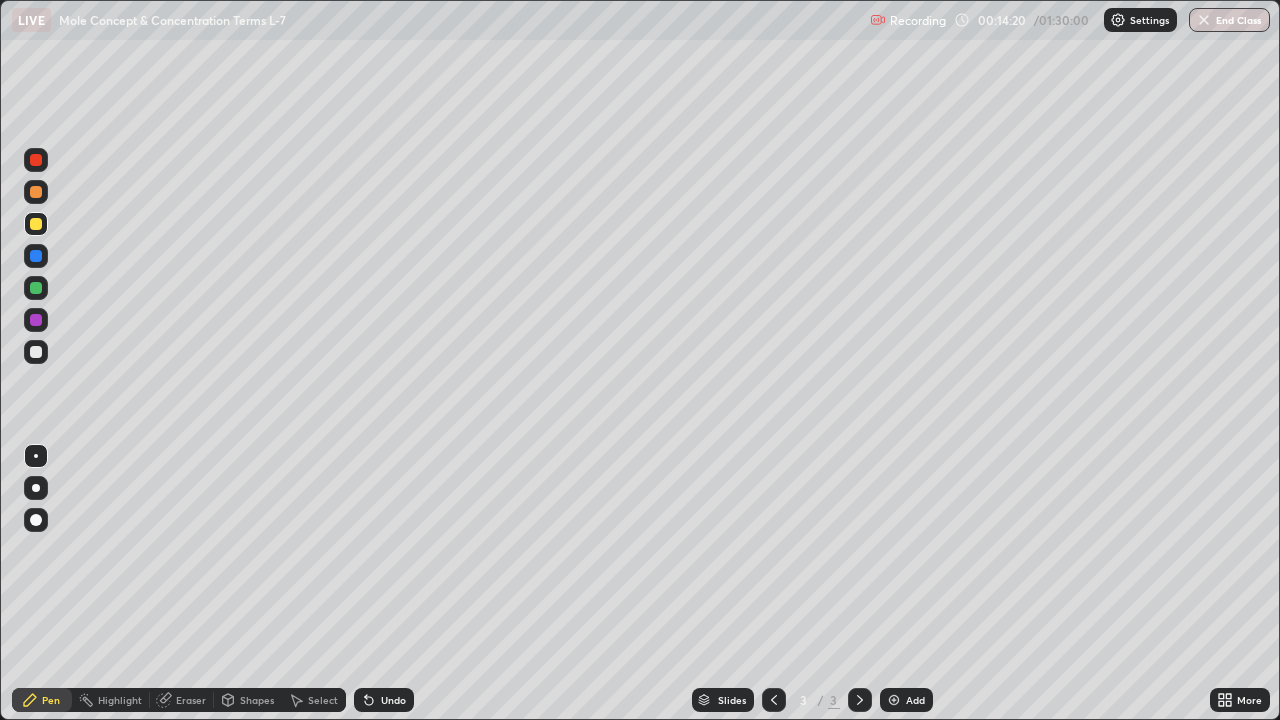 click at bounding box center (894, 700) 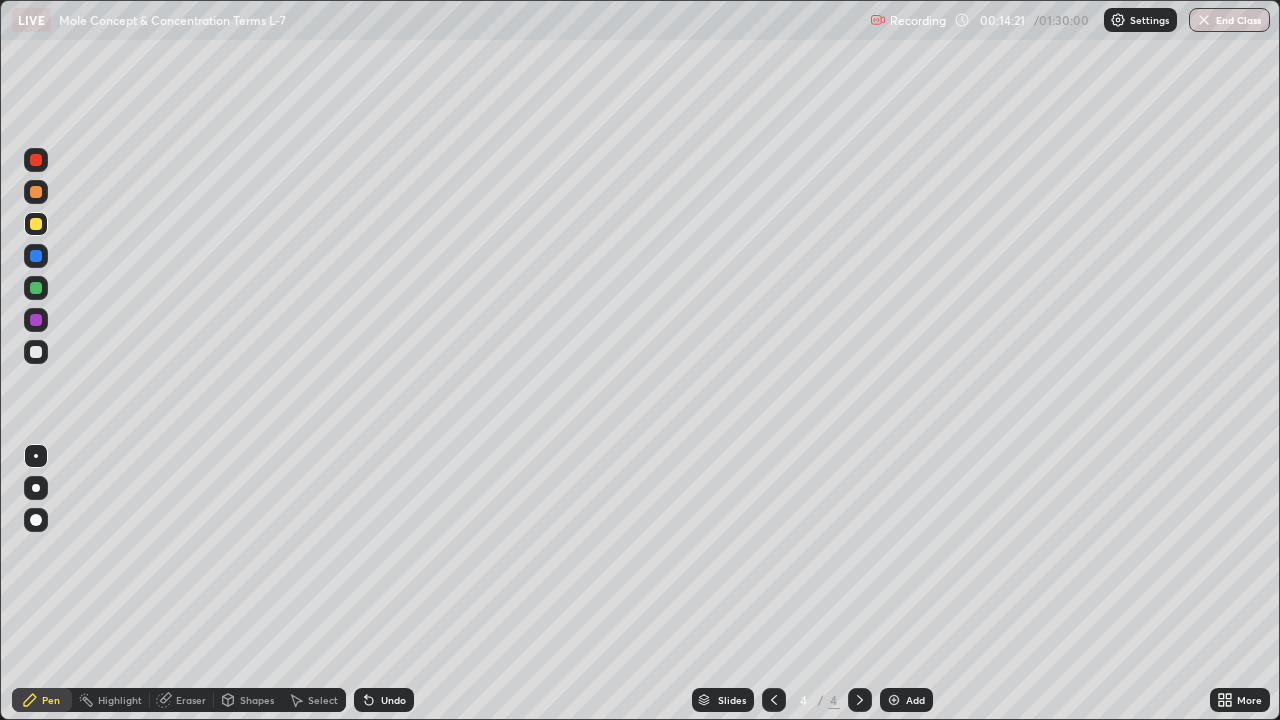 click at bounding box center [36, 352] 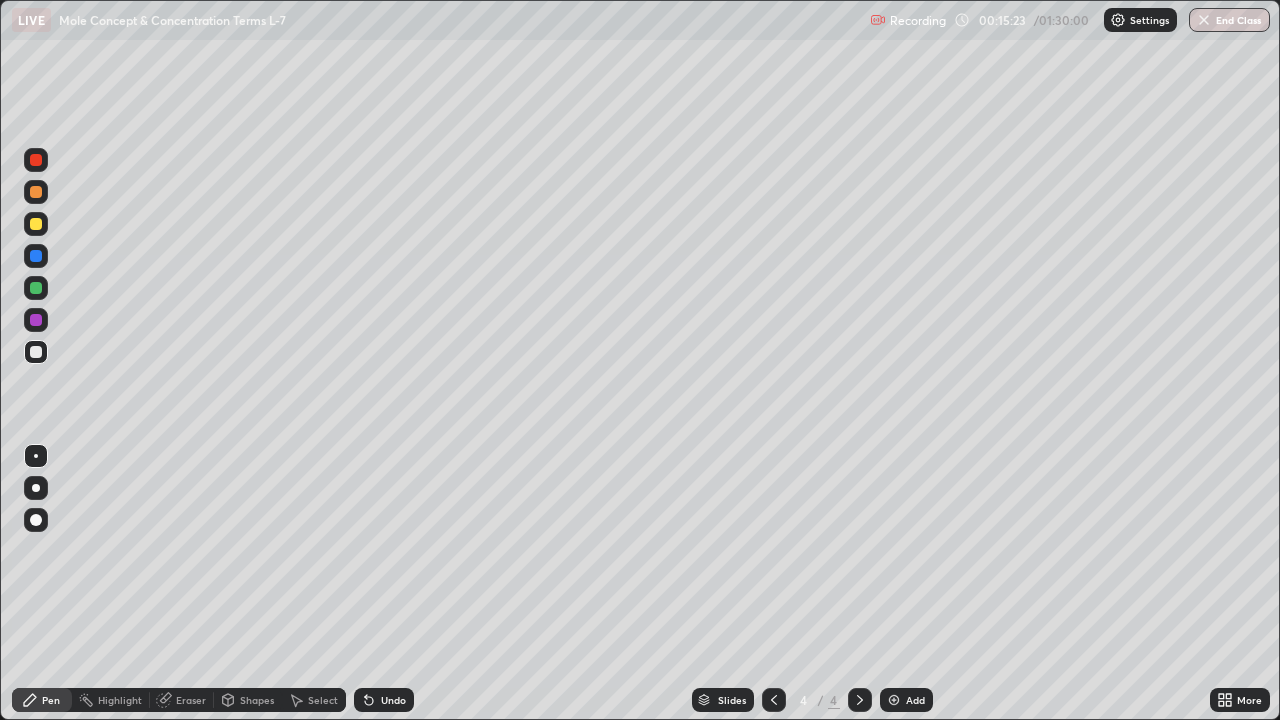 click at bounding box center (36, 352) 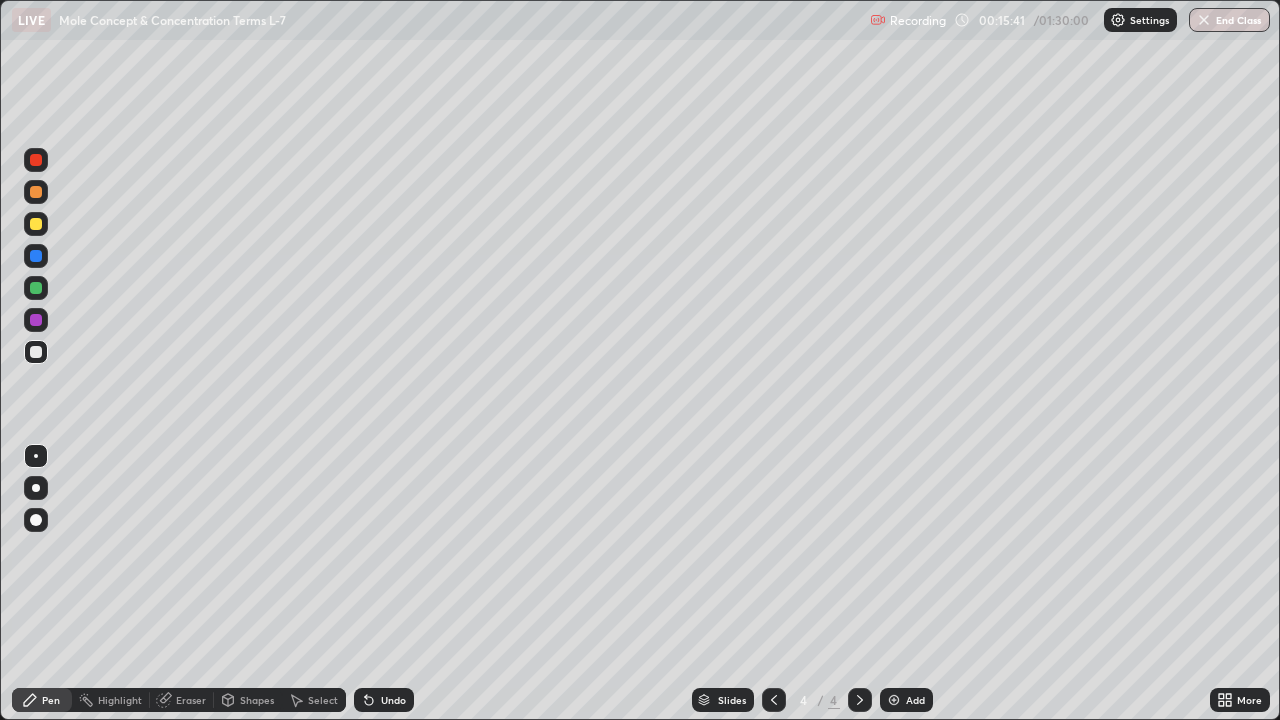 click at bounding box center [36, 224] 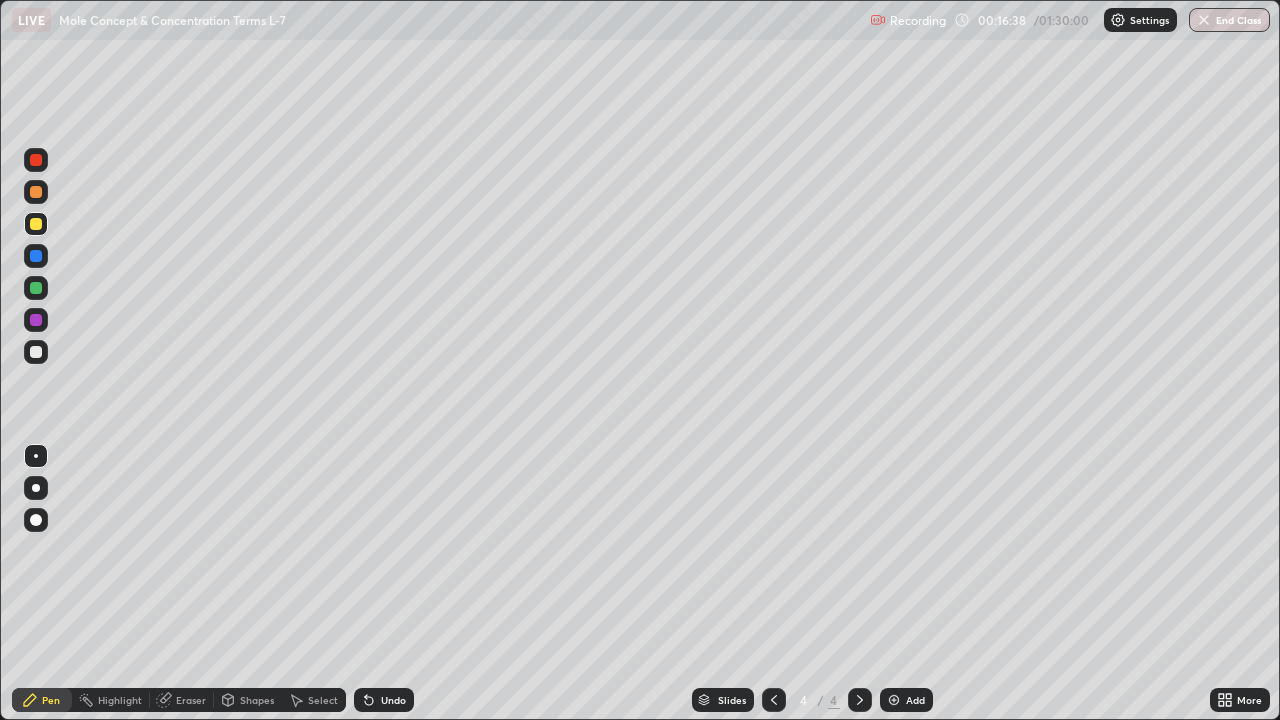 click on "Eraser" at bounding box center [191, 700] 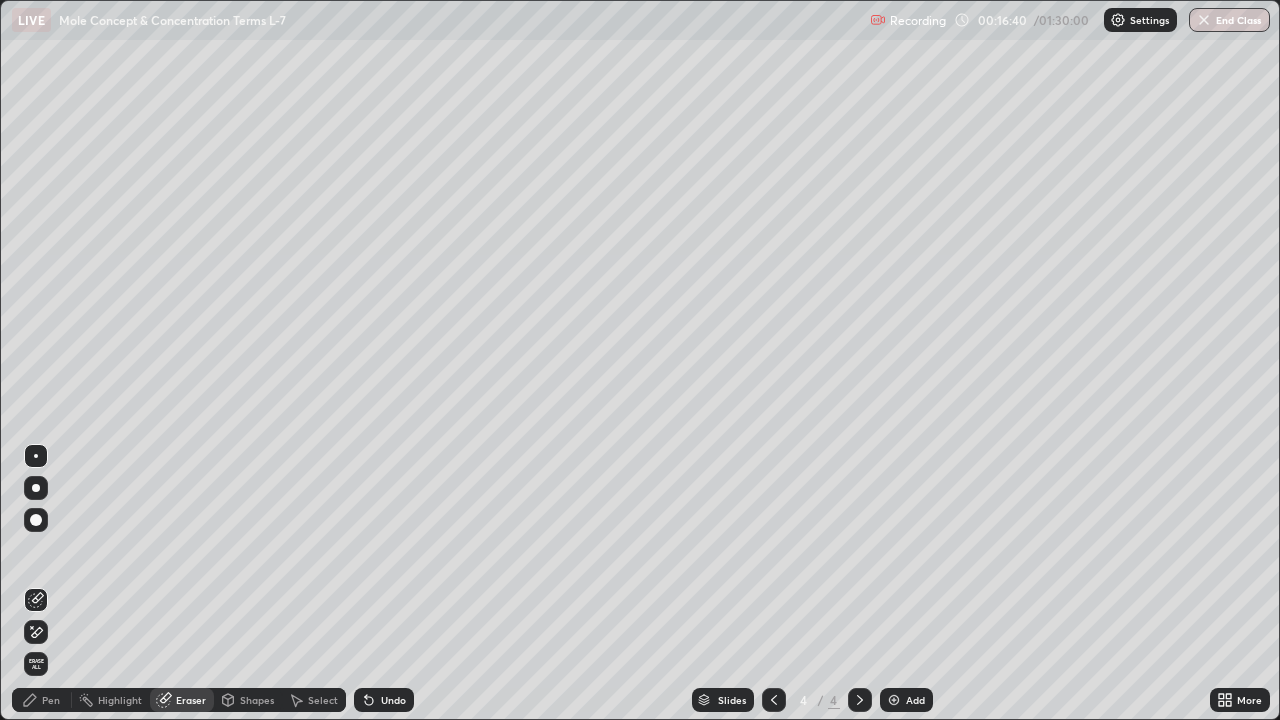 click on "Pen" at bounding box center [51, 700] 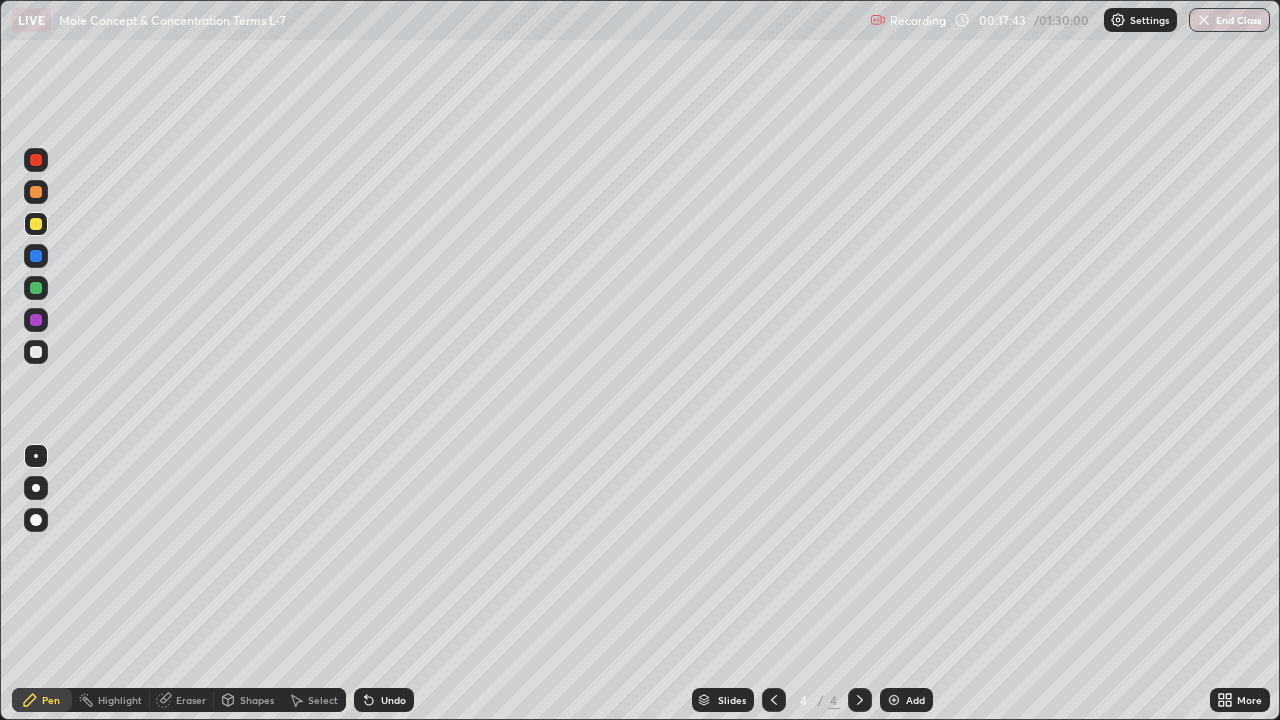 click at bounding box center [36, 352] 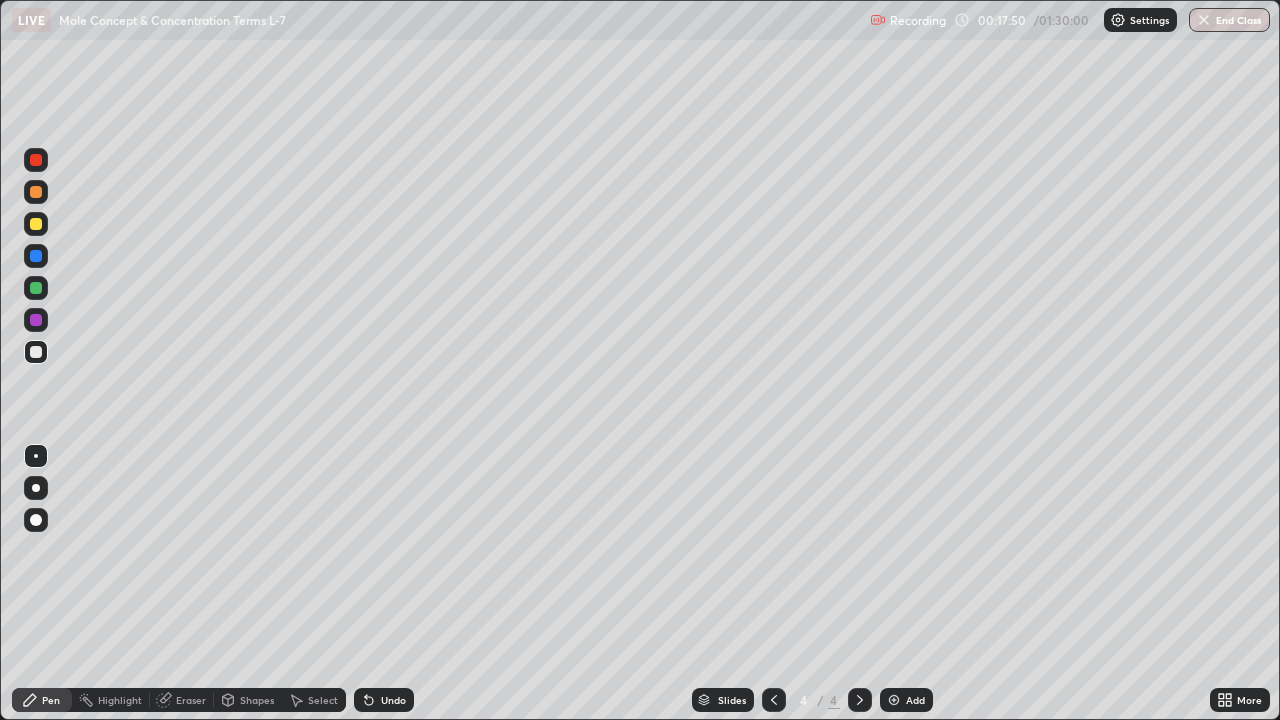 click at bounding box center (36, 288) 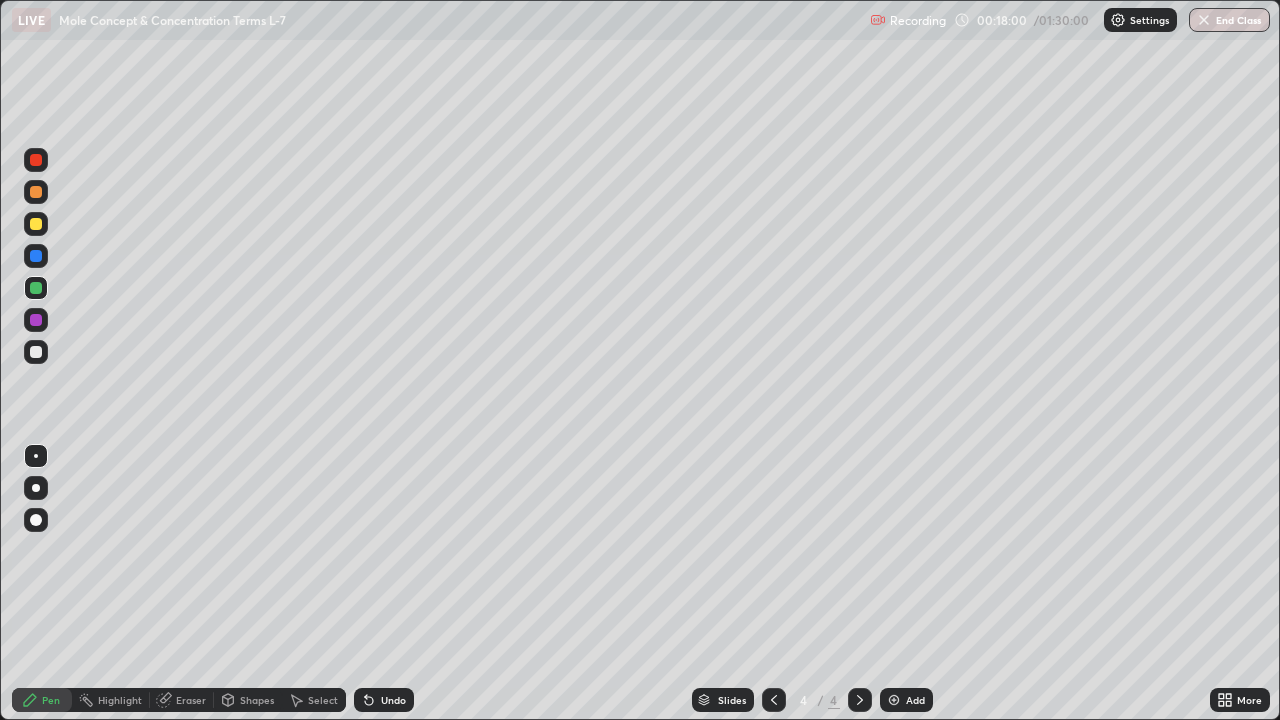 click at bounding box center [36, 352] 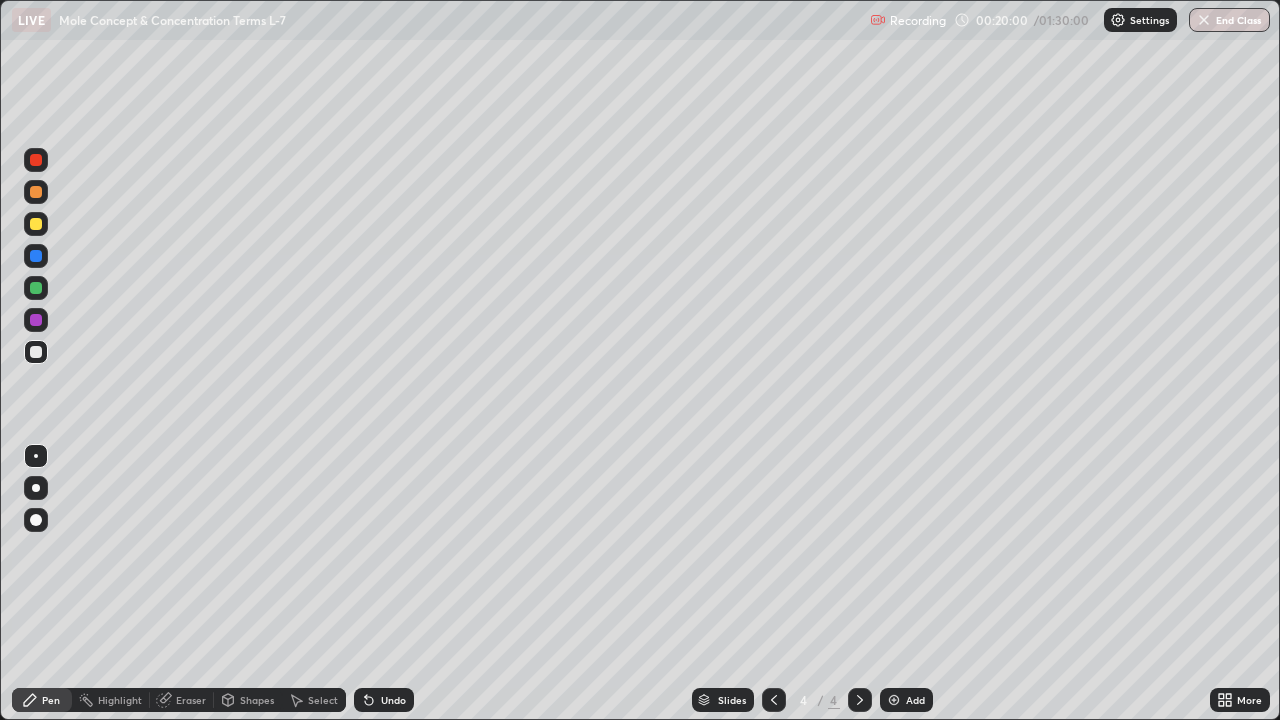 click on "Eraser" at bounding box center [191, 700] 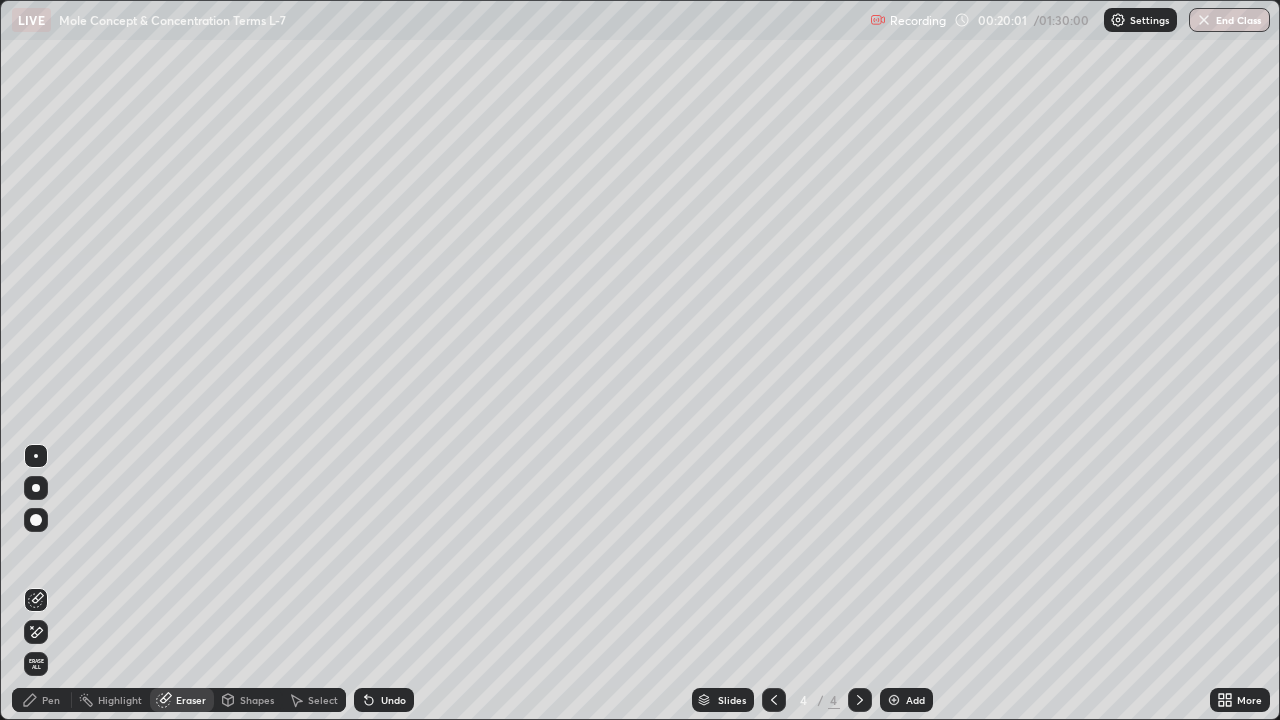 click on "Select" at bounding box center (323, 700) 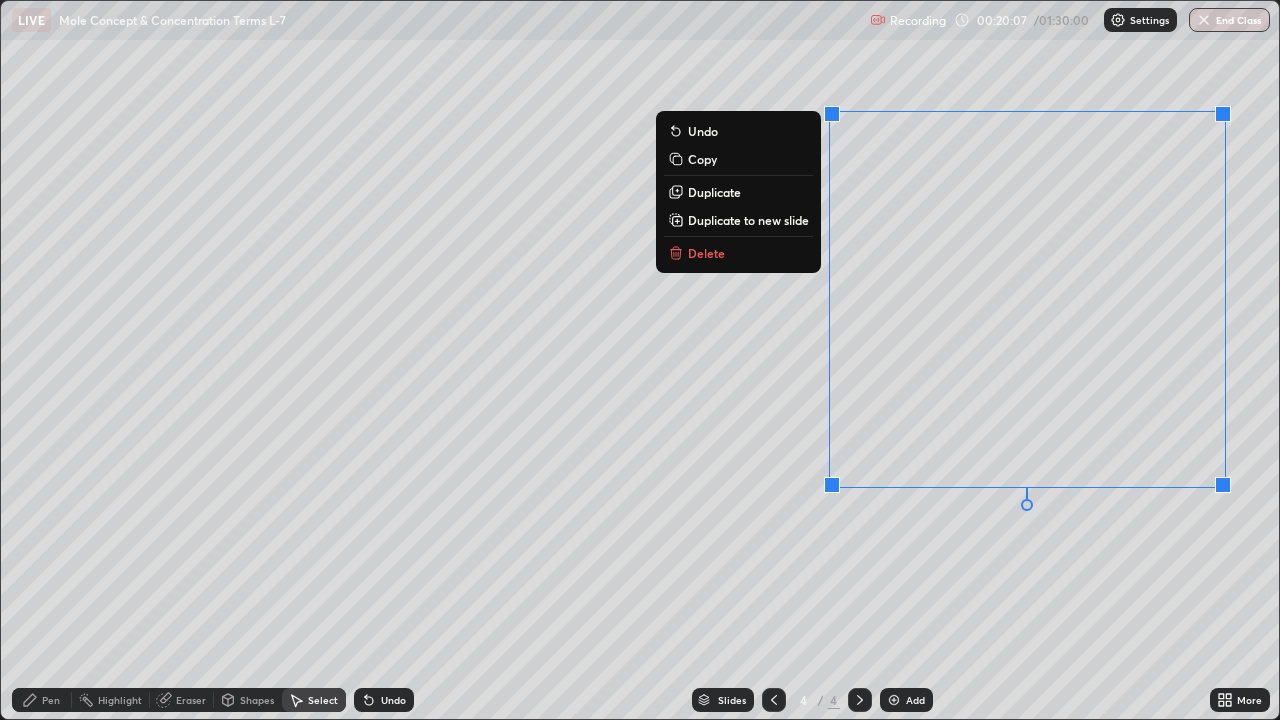 click on "Delete" at bounding box center [738, 253] 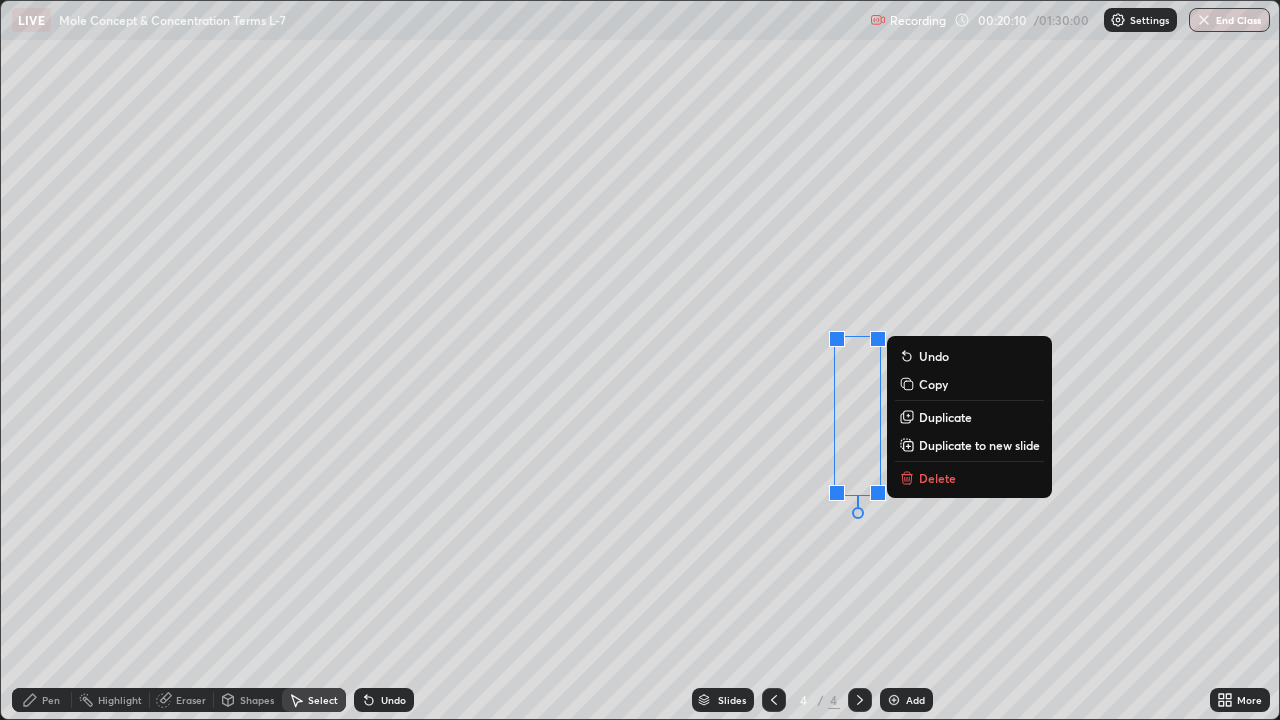 click on "Delete" at bounding box center [937, 478] 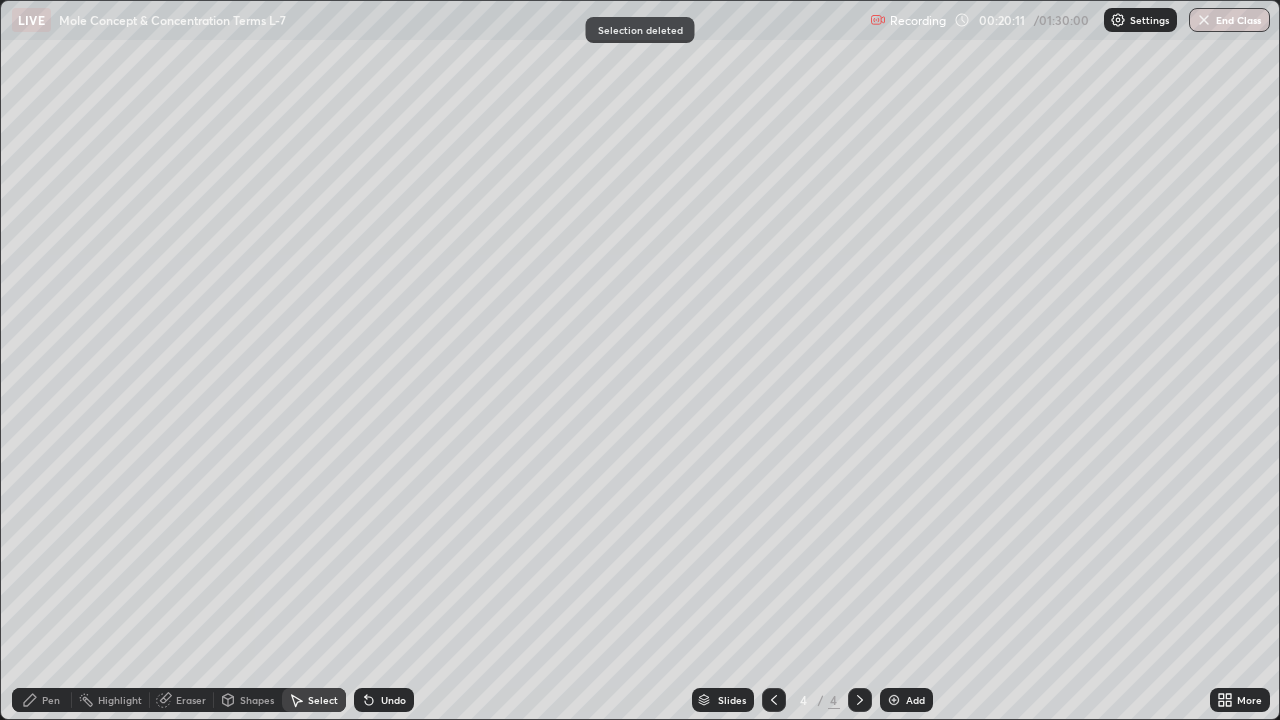 click on "Pen" at bounding box center [42, 700] 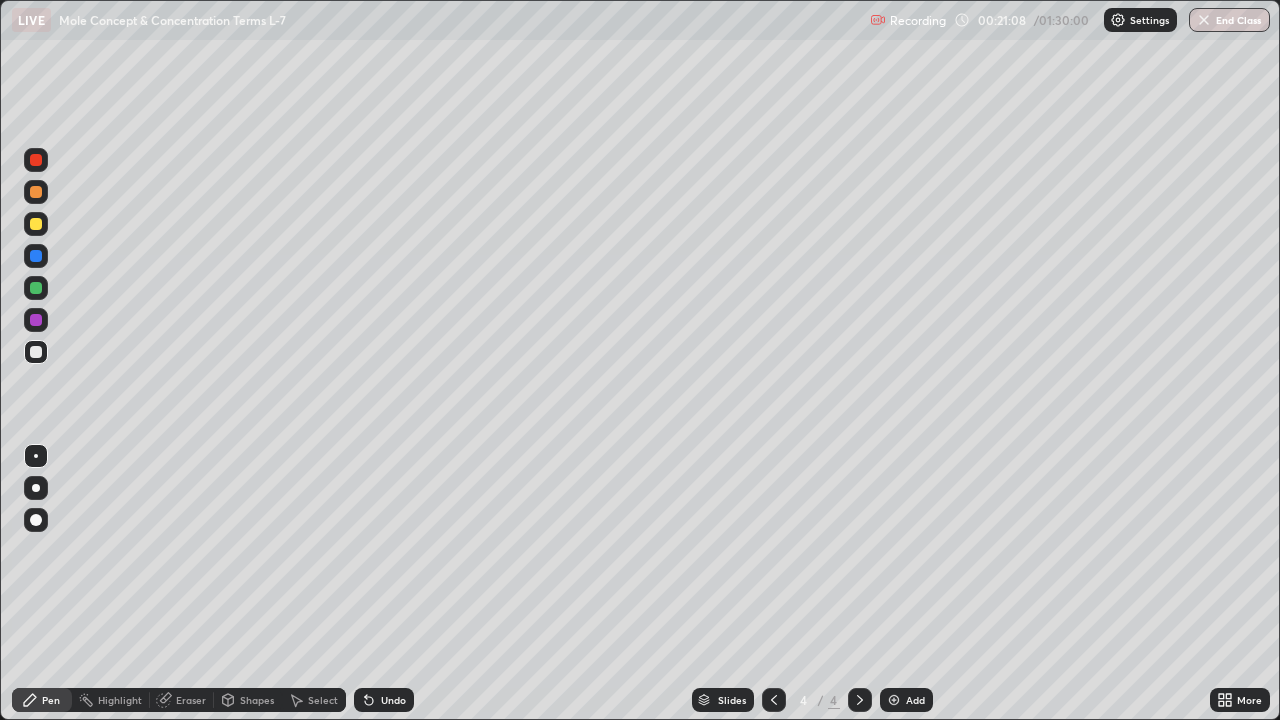 click at bounding box center (36, 224) 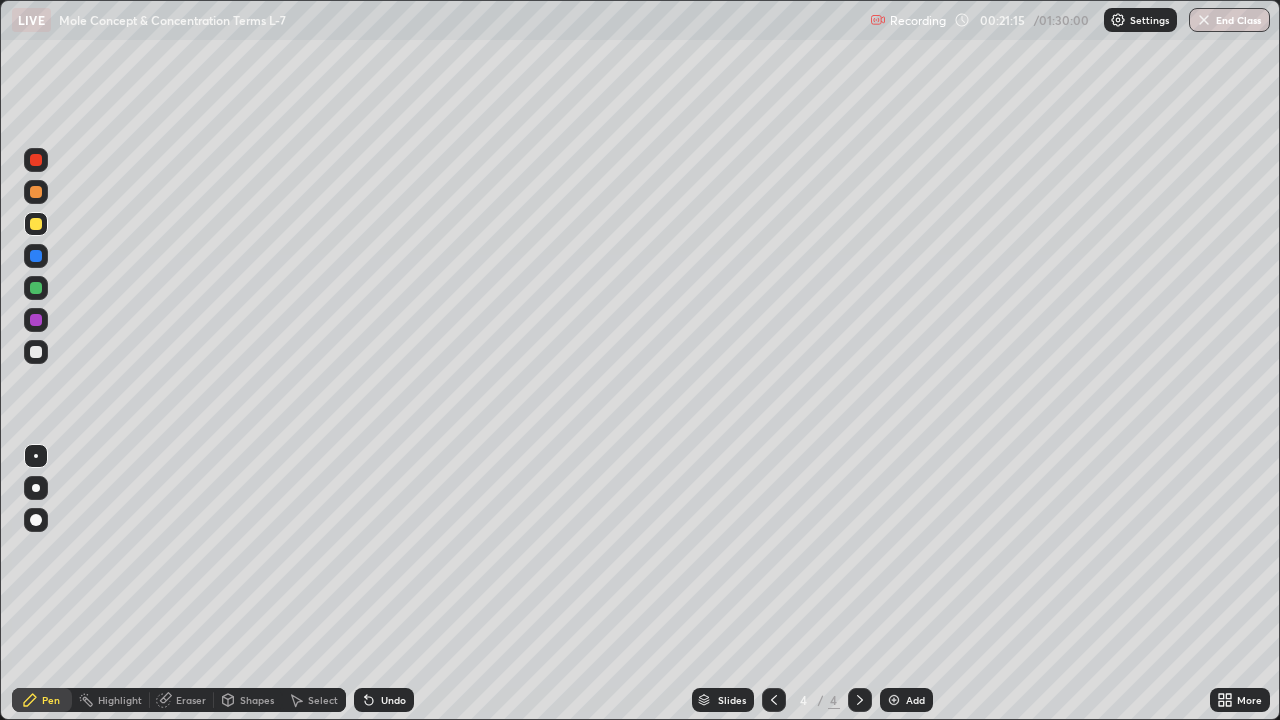 click at bounding box center (36, 288) 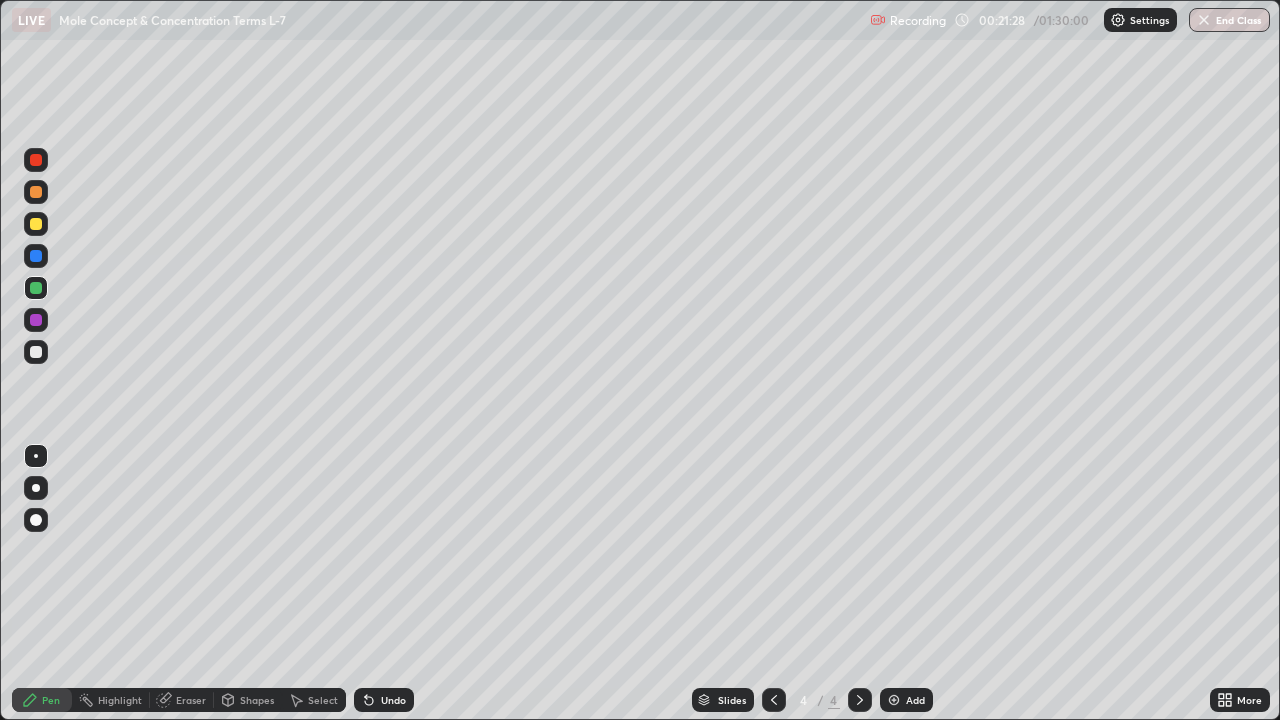 click at bounding box center (36, 352) 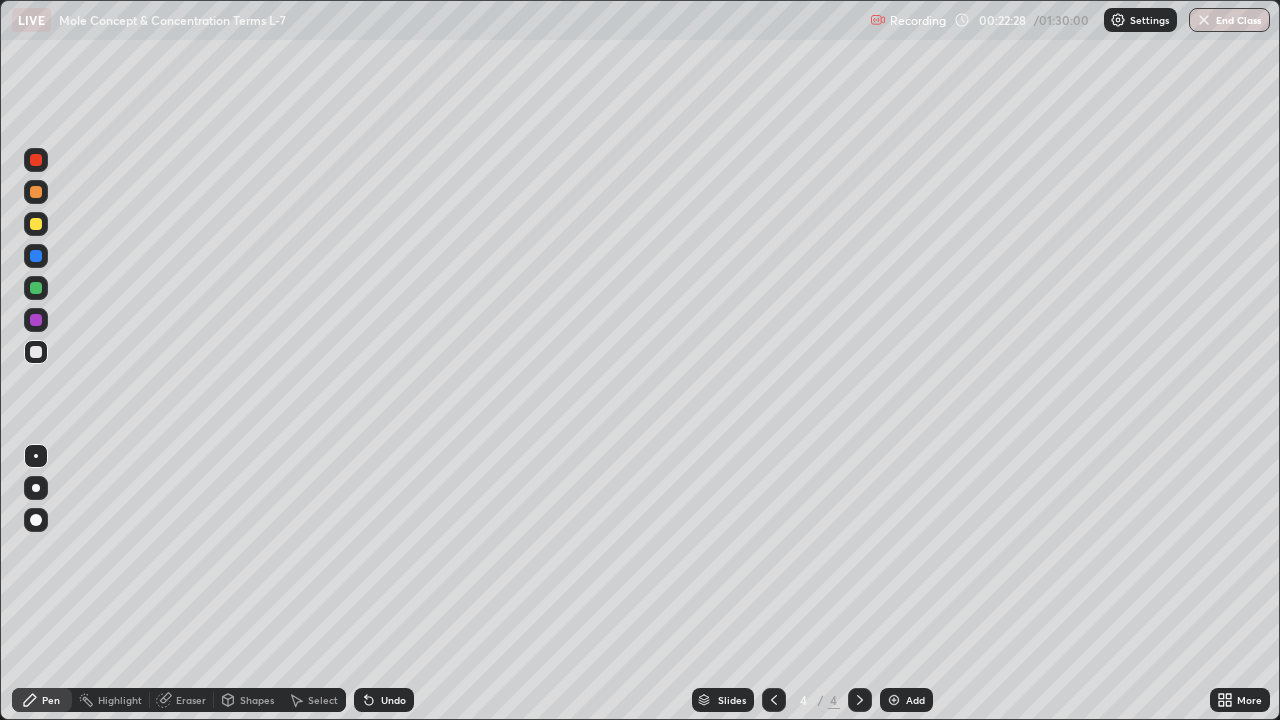 click on "Eraser" at bounding box center (191, 700) 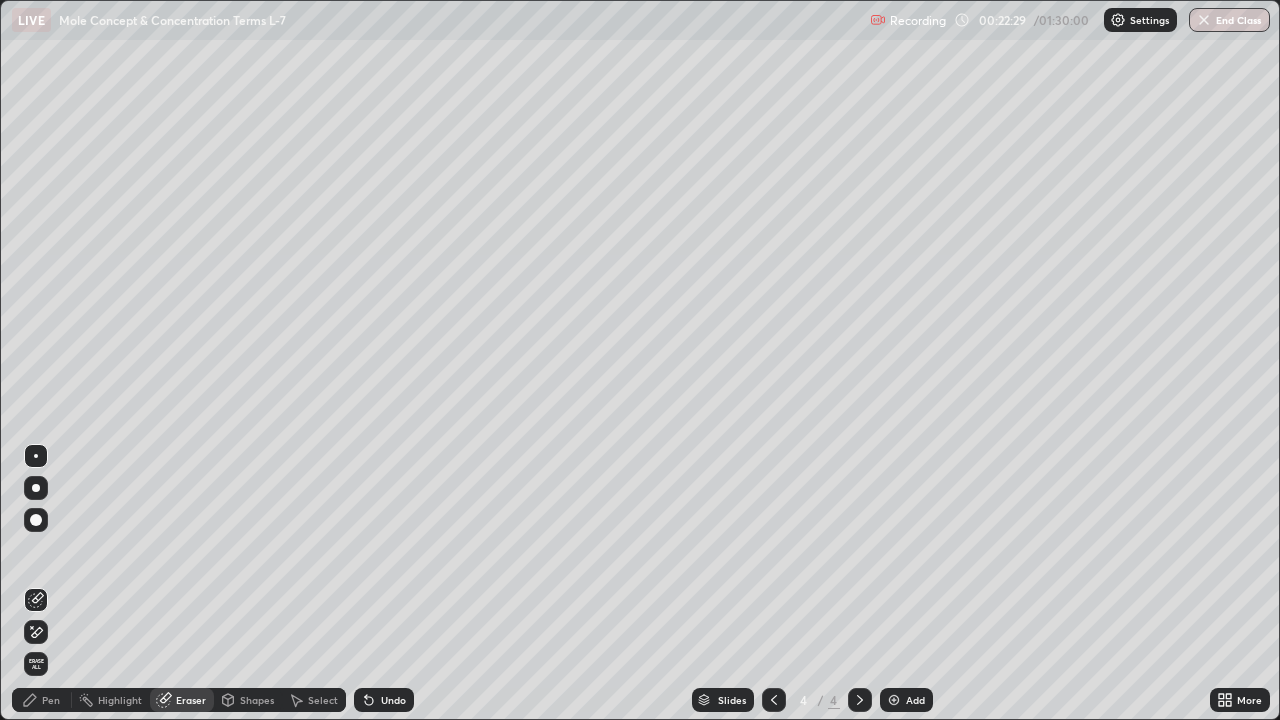 click on "Select" at bounding box center (323, 700) 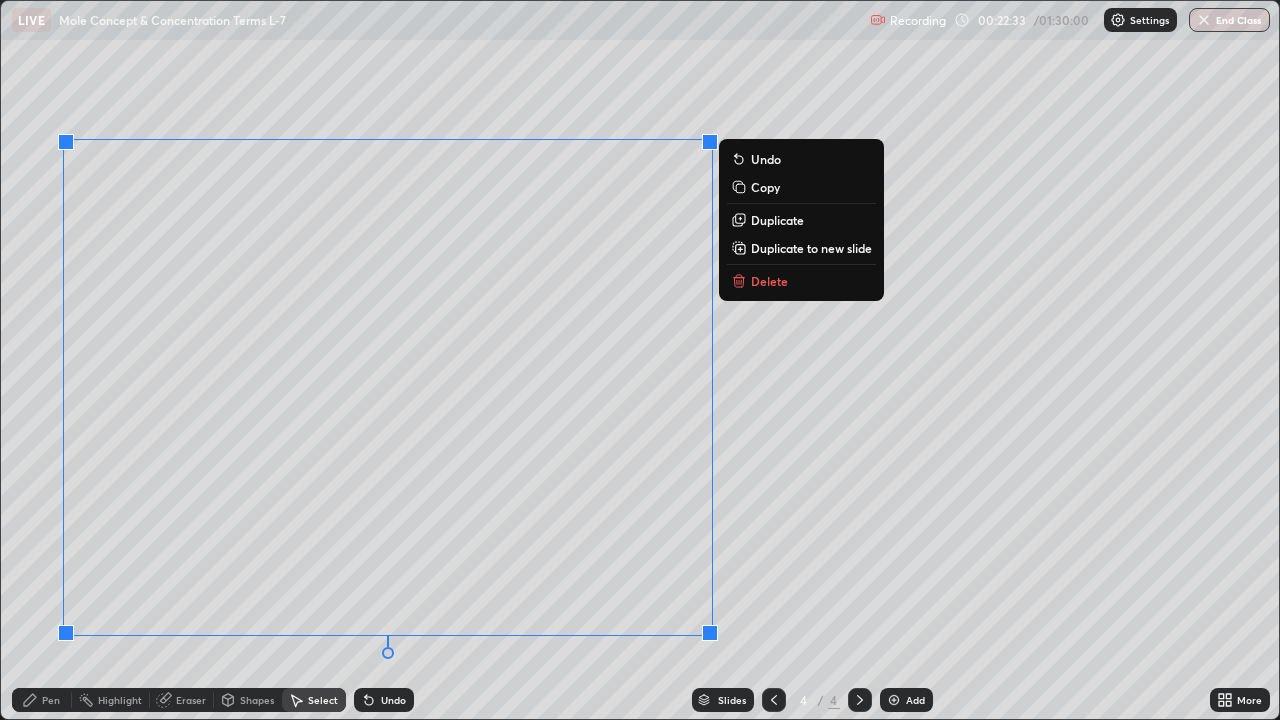click 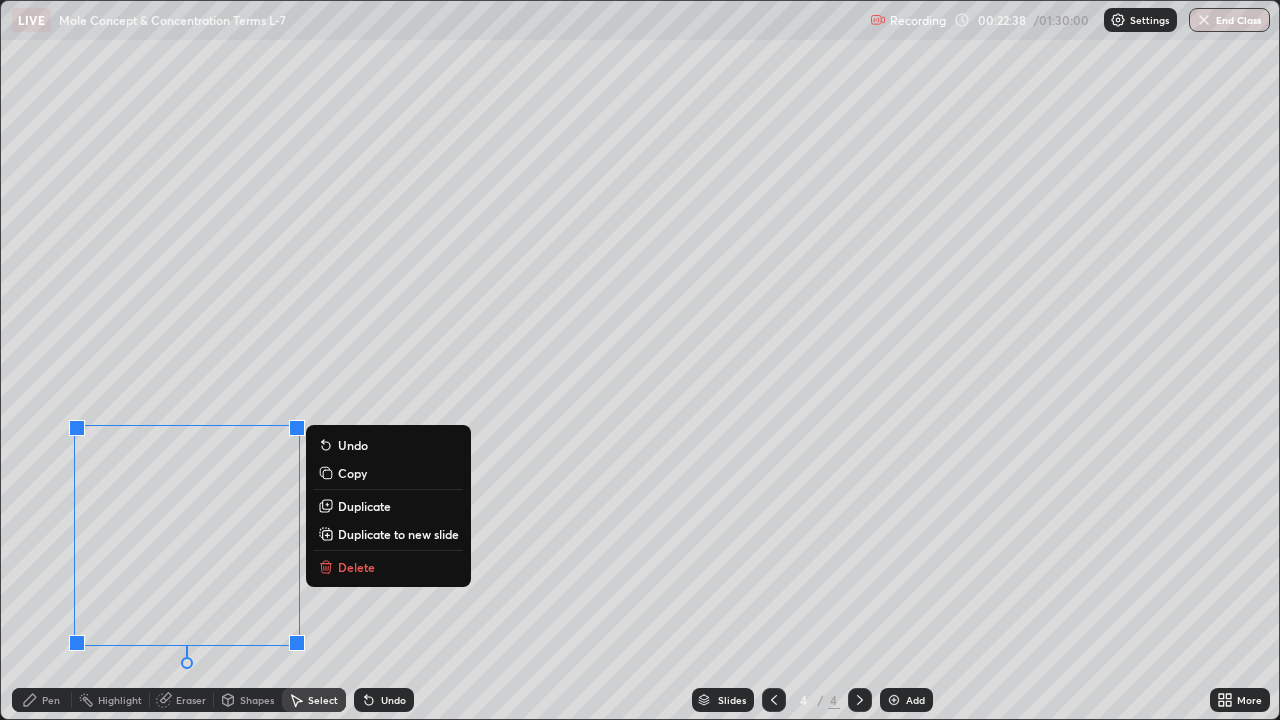 click on "Delete" at bounding box center (356, 567) 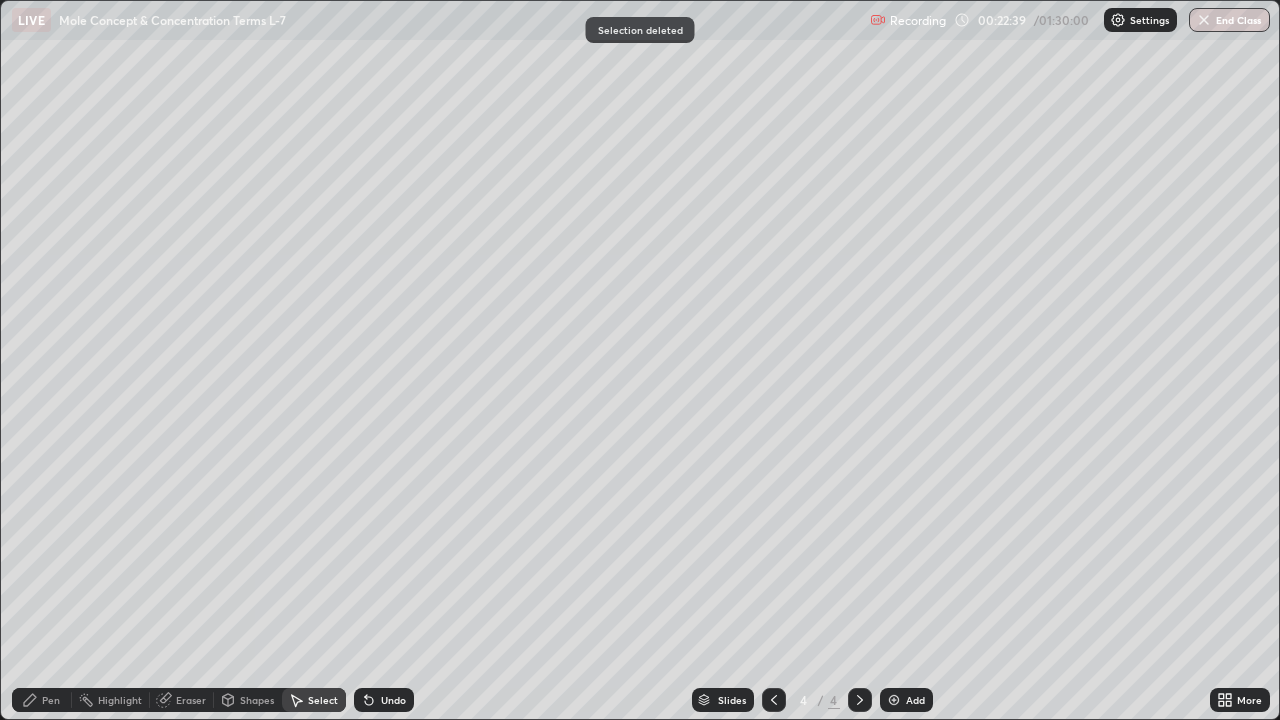 click on "Pen" at bounding box center (51, 700) 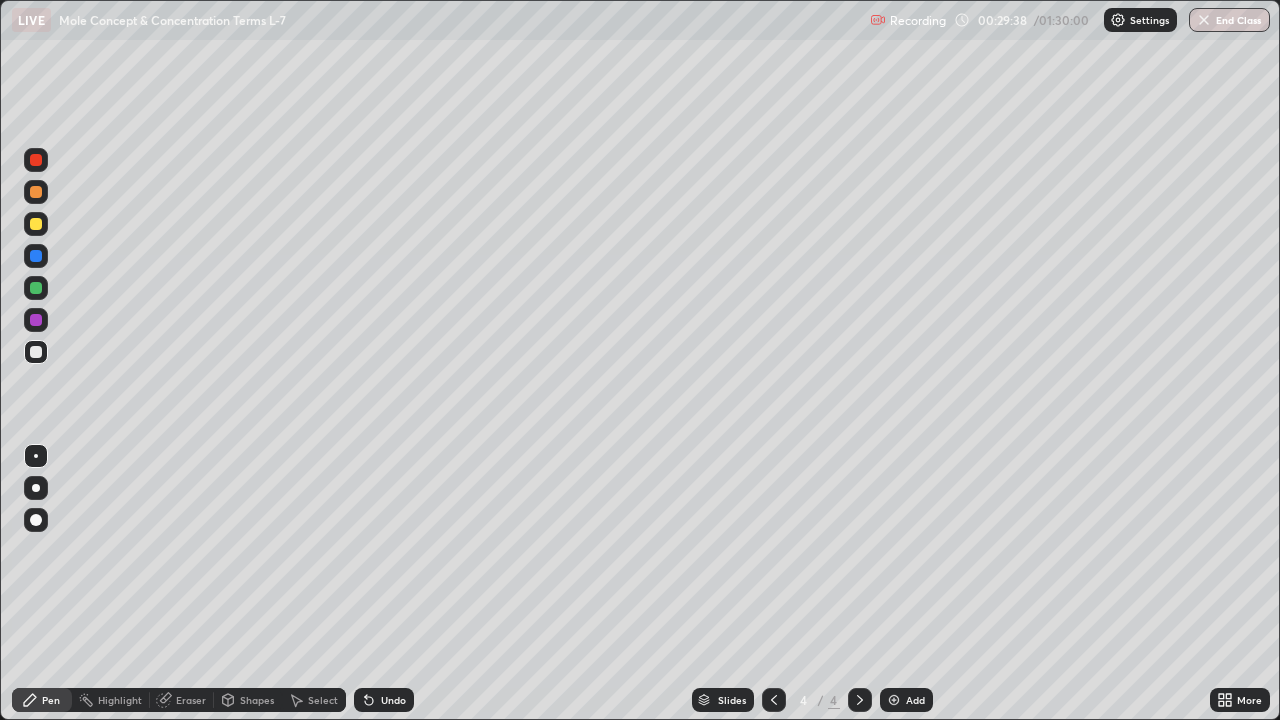 click at bounding box center (36, 352) 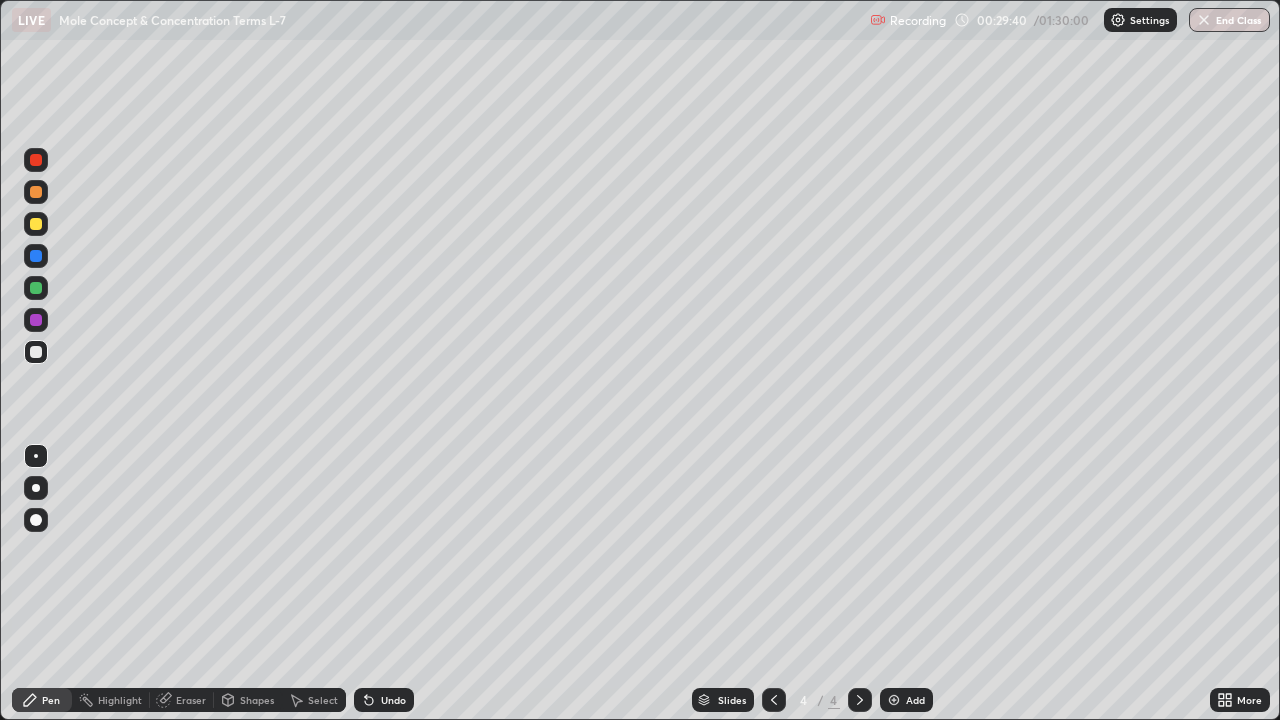 click at bounding box center [36, 224] 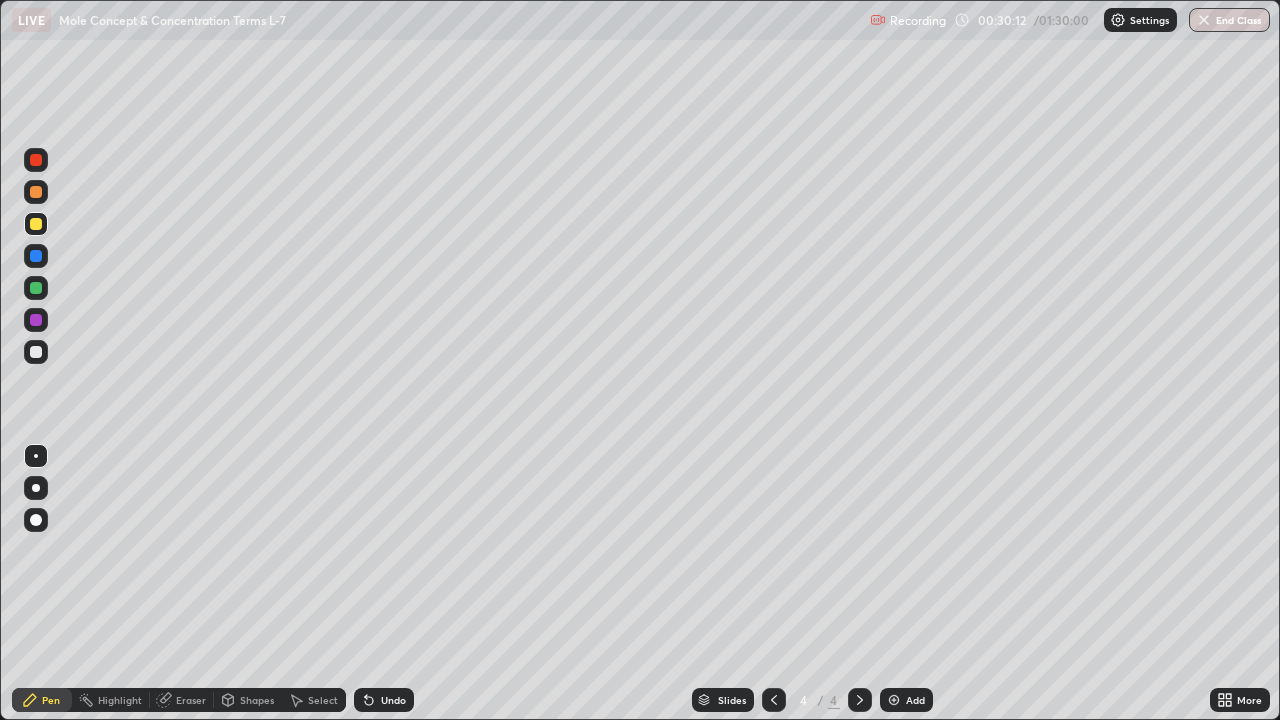 click on "Eraser" at bounding box center [191, 700] 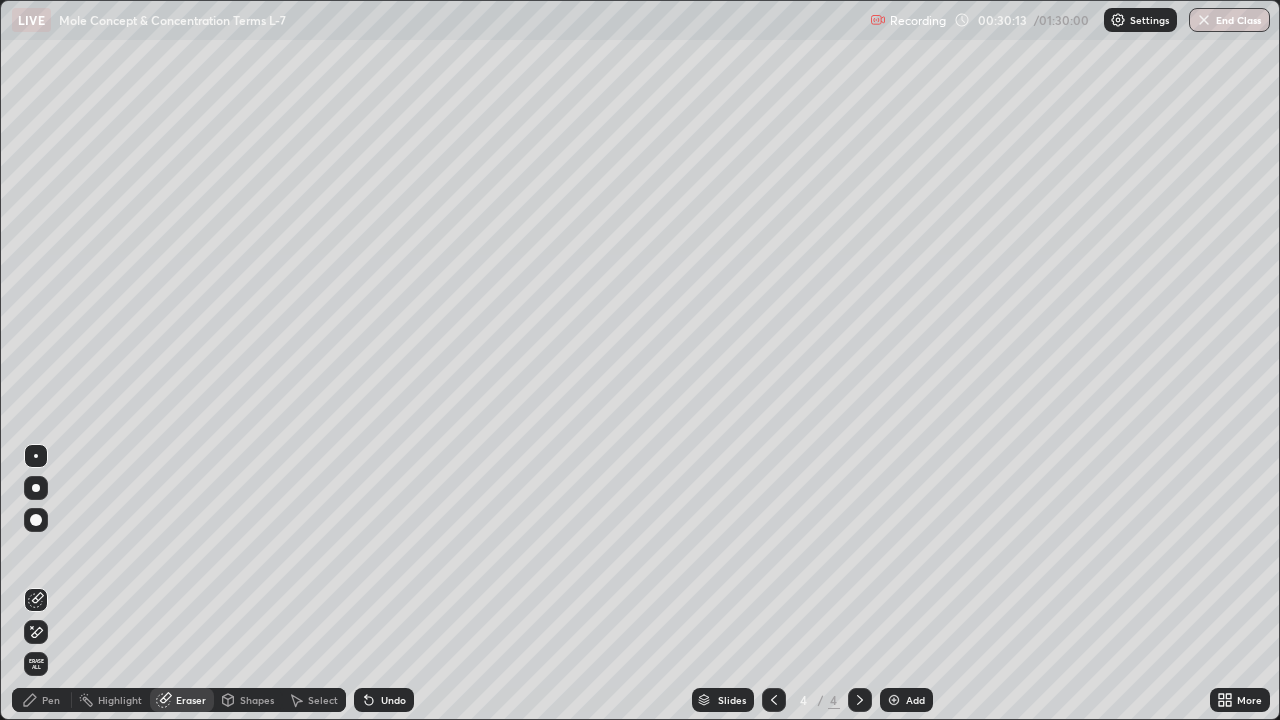 click on "Select" at bounding box center (323, 700) 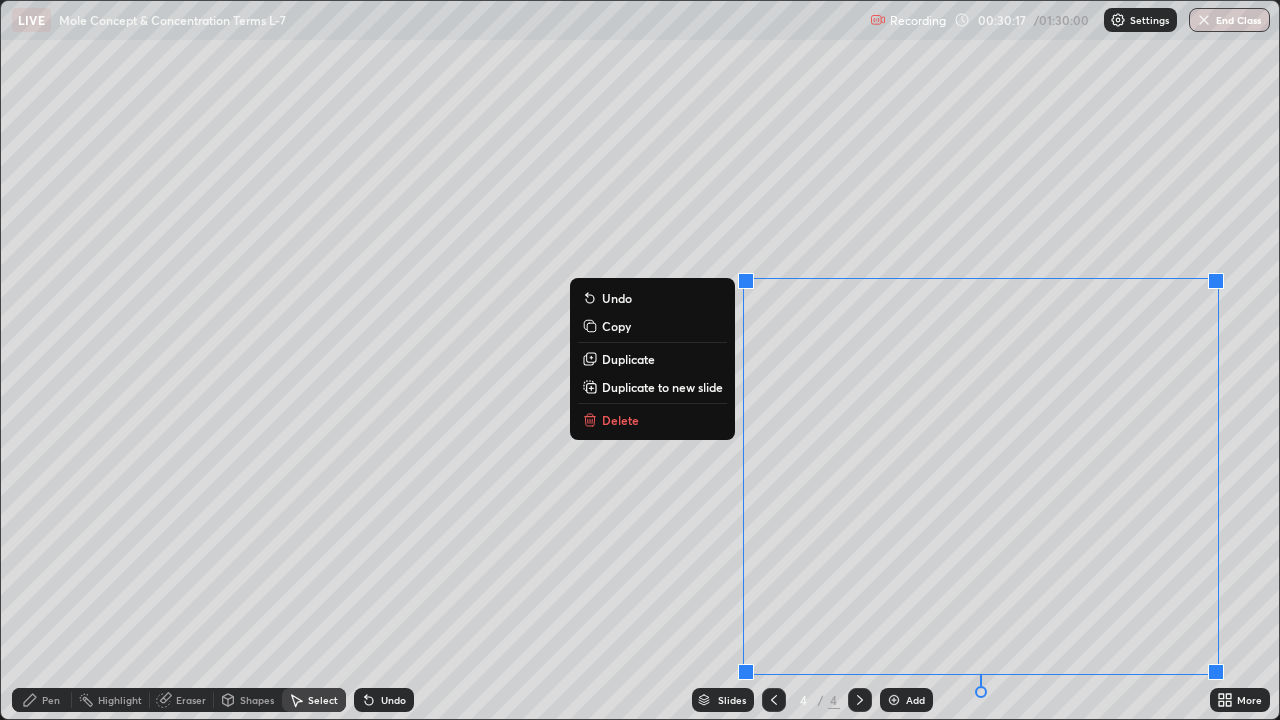 click on "Delete" at bounding box center [652, 420] 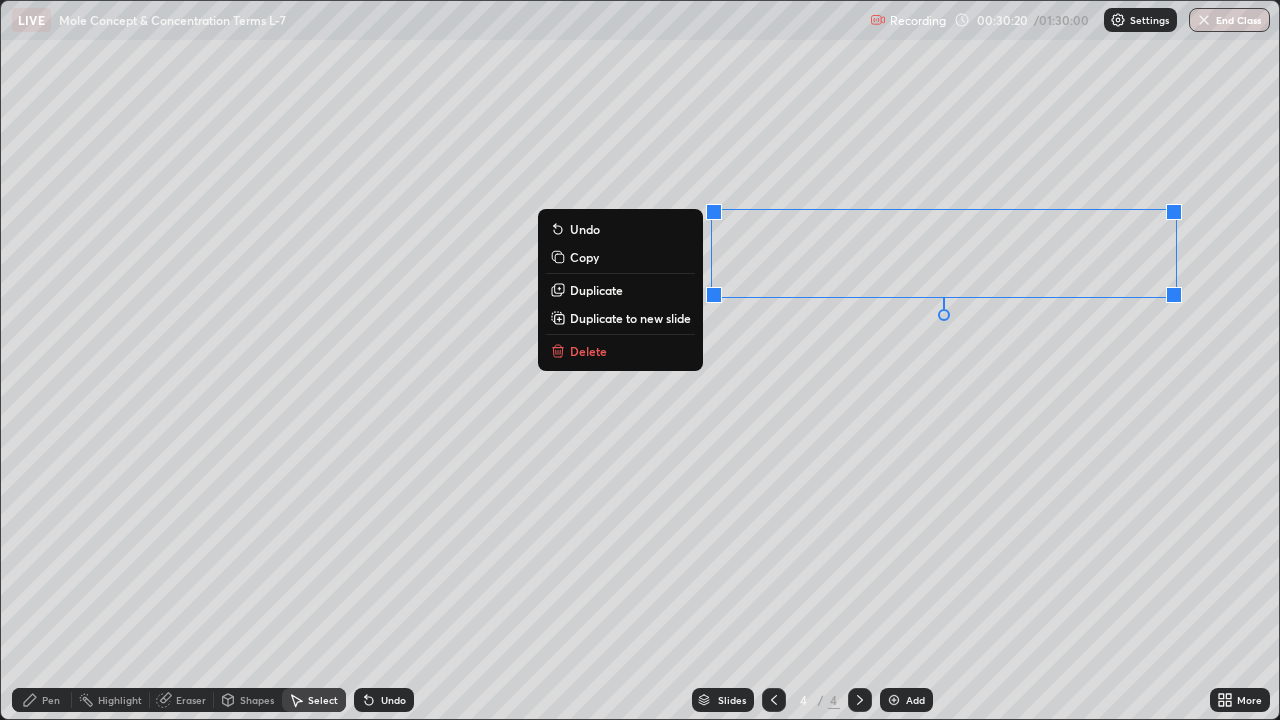 click on "Delete" at bounding box center (588, 351) 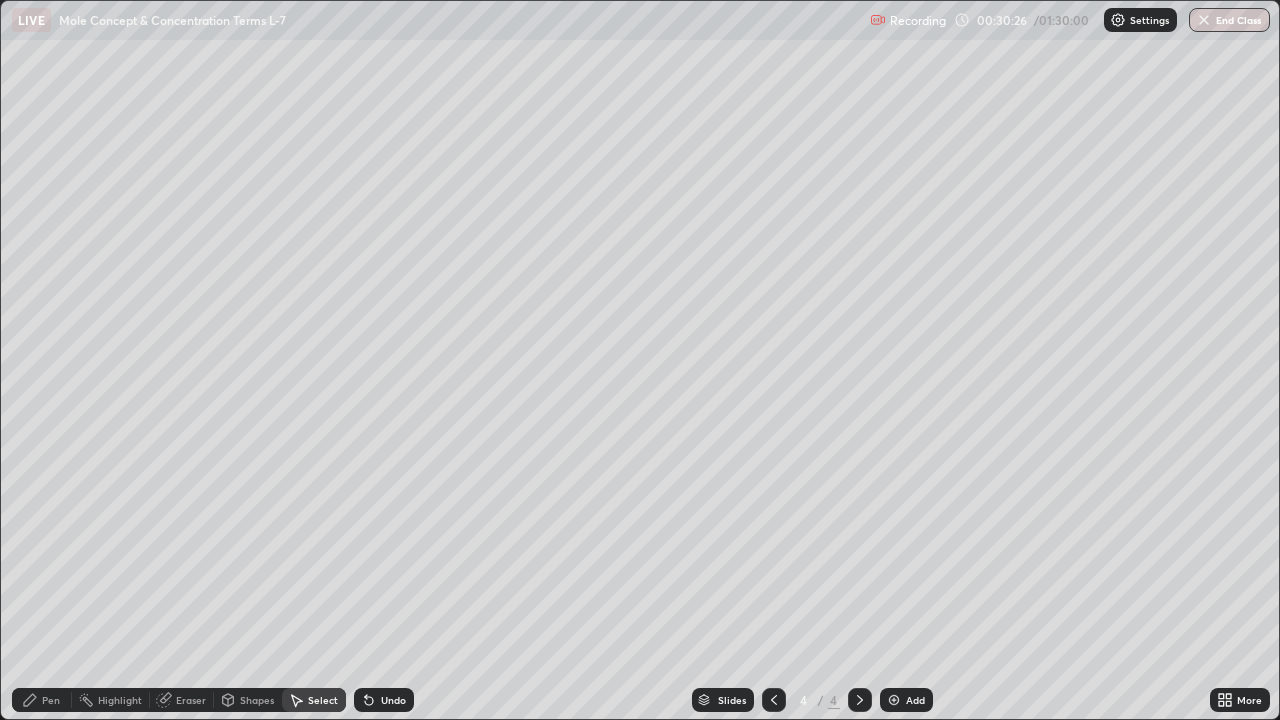 click on "Pen" at bounding box center [42, 700] 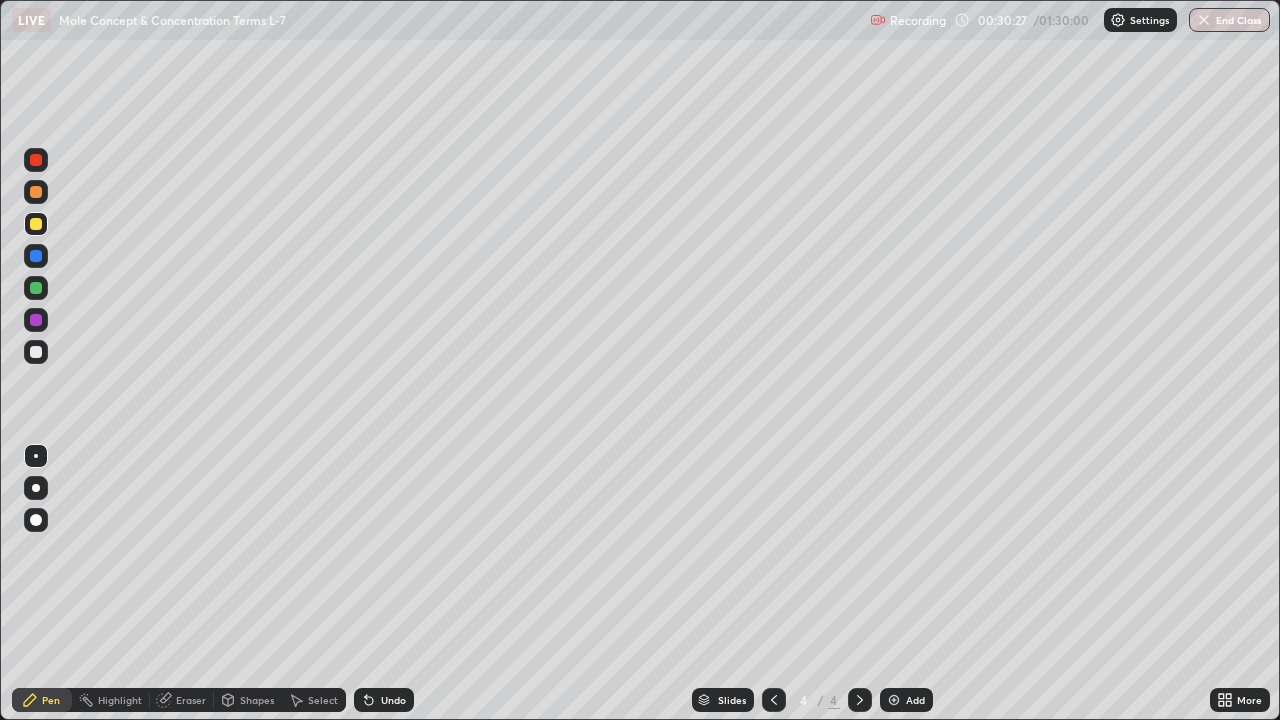 click at bounding box center (36, 352) 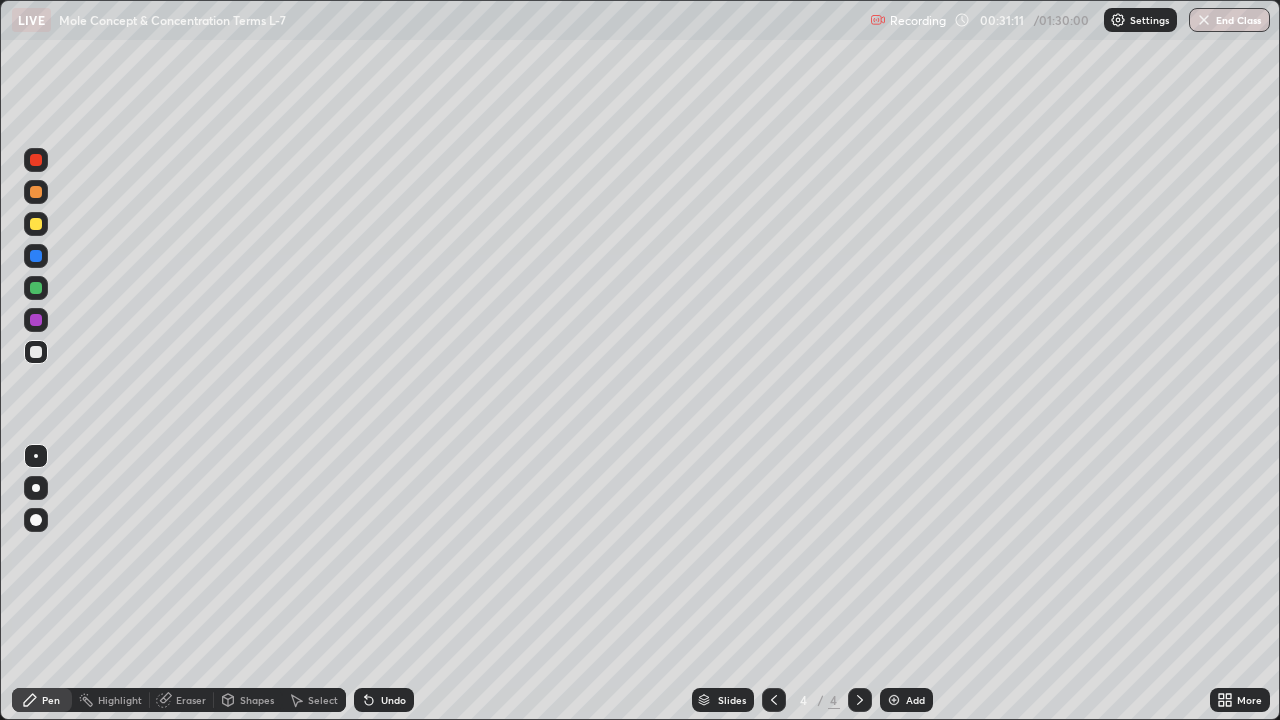 click on "Eraser" at bounding box center [191, 700] 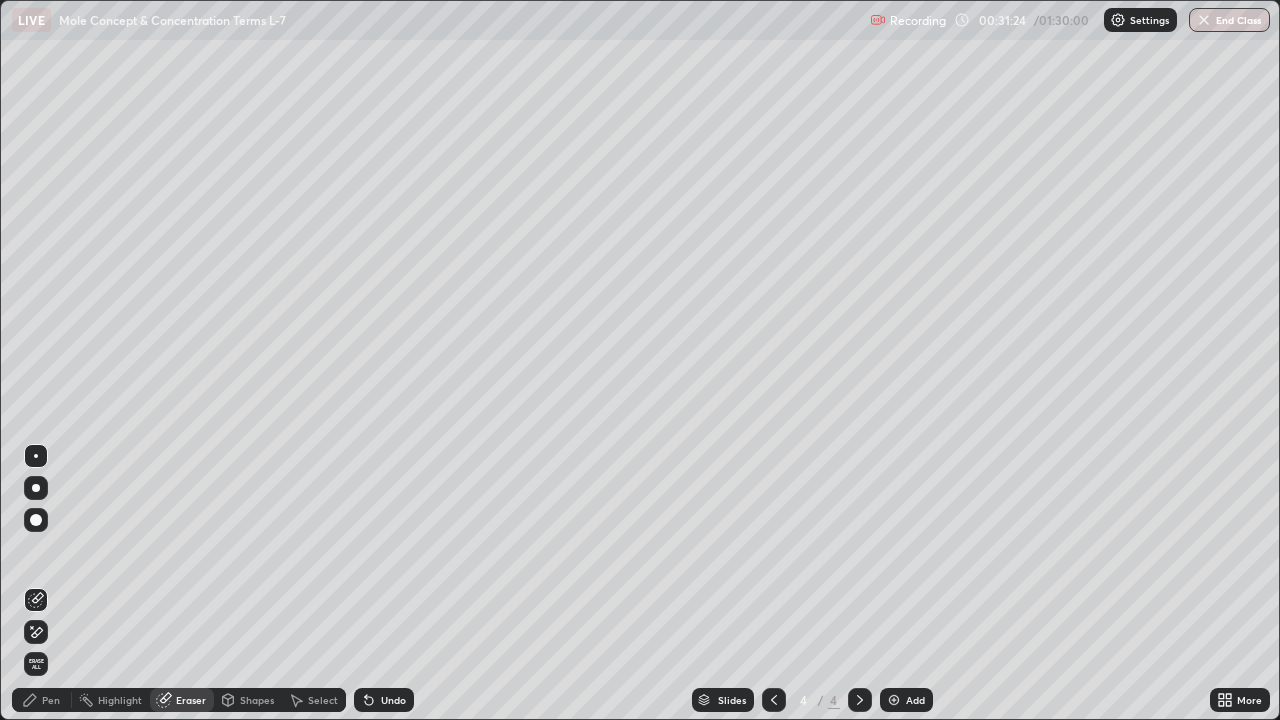 click on "Pen" at bounding box center [51, 700] 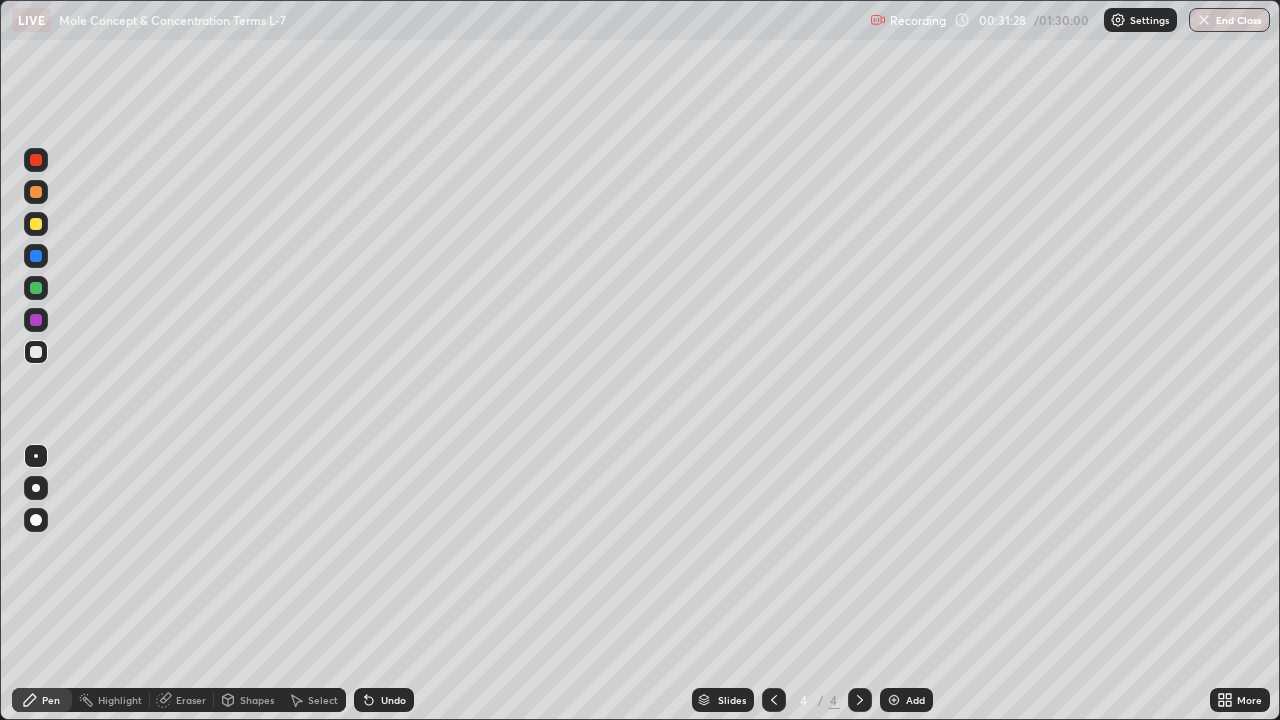 click at bounding box center [36, 224] 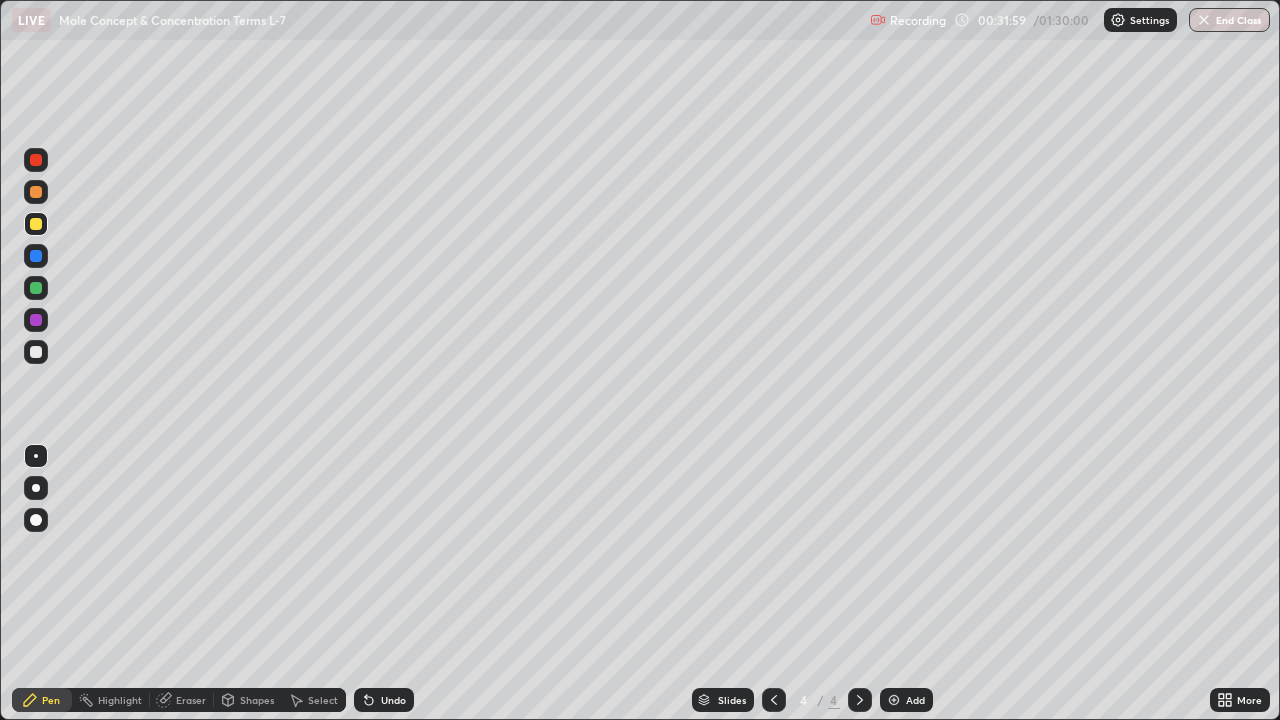 click at bounding box center [36, 352] 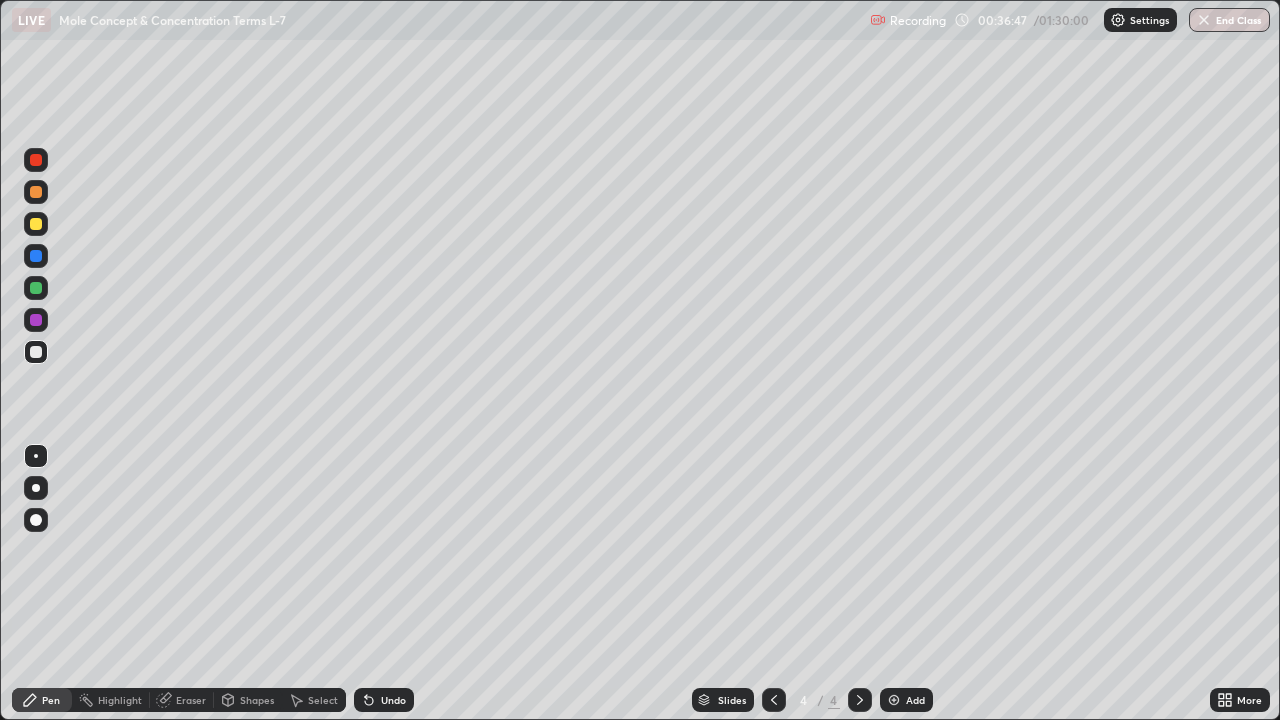click at bounding box center [894, 700] 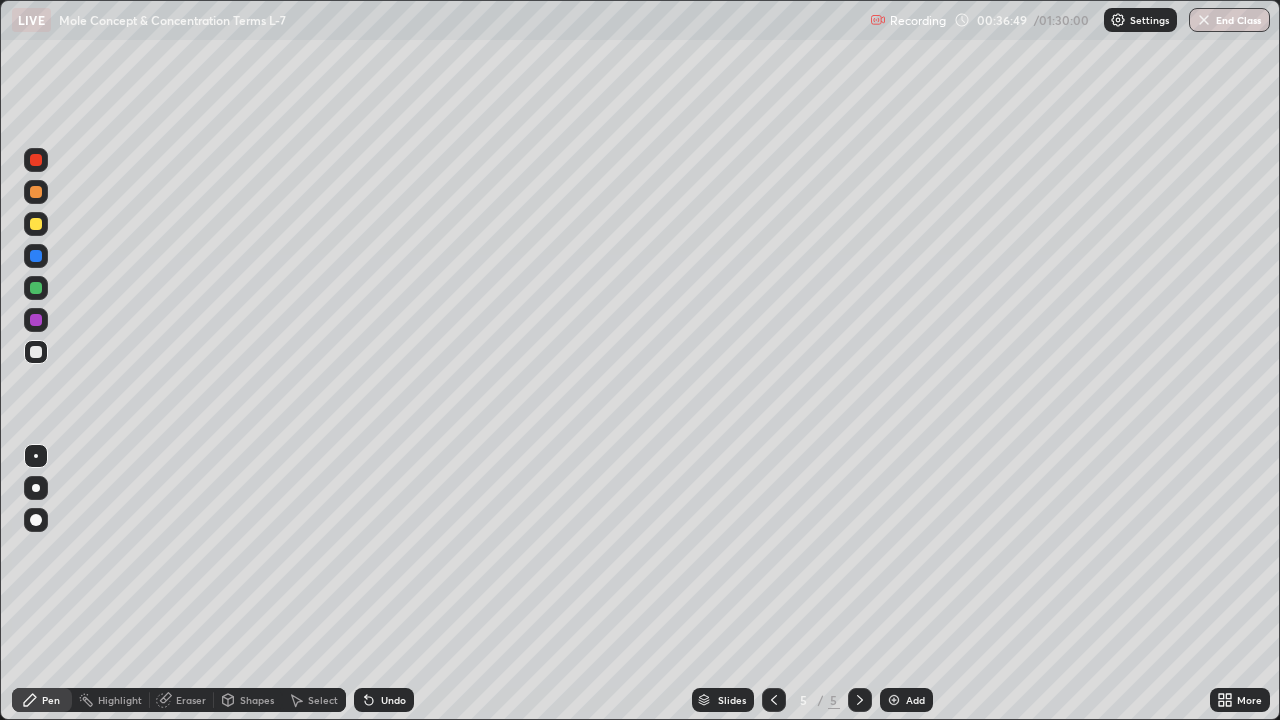click on "Pen" at bounding box center (51, 700) 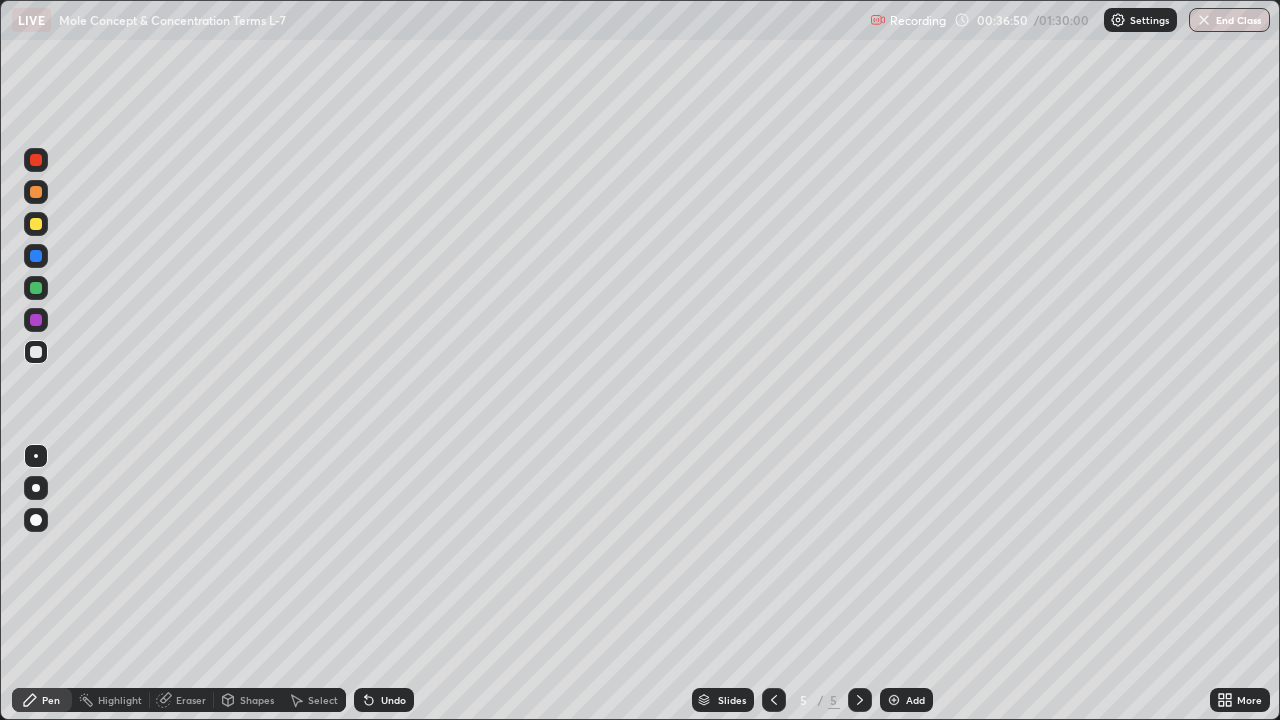 click at bounding box center (36, 352) 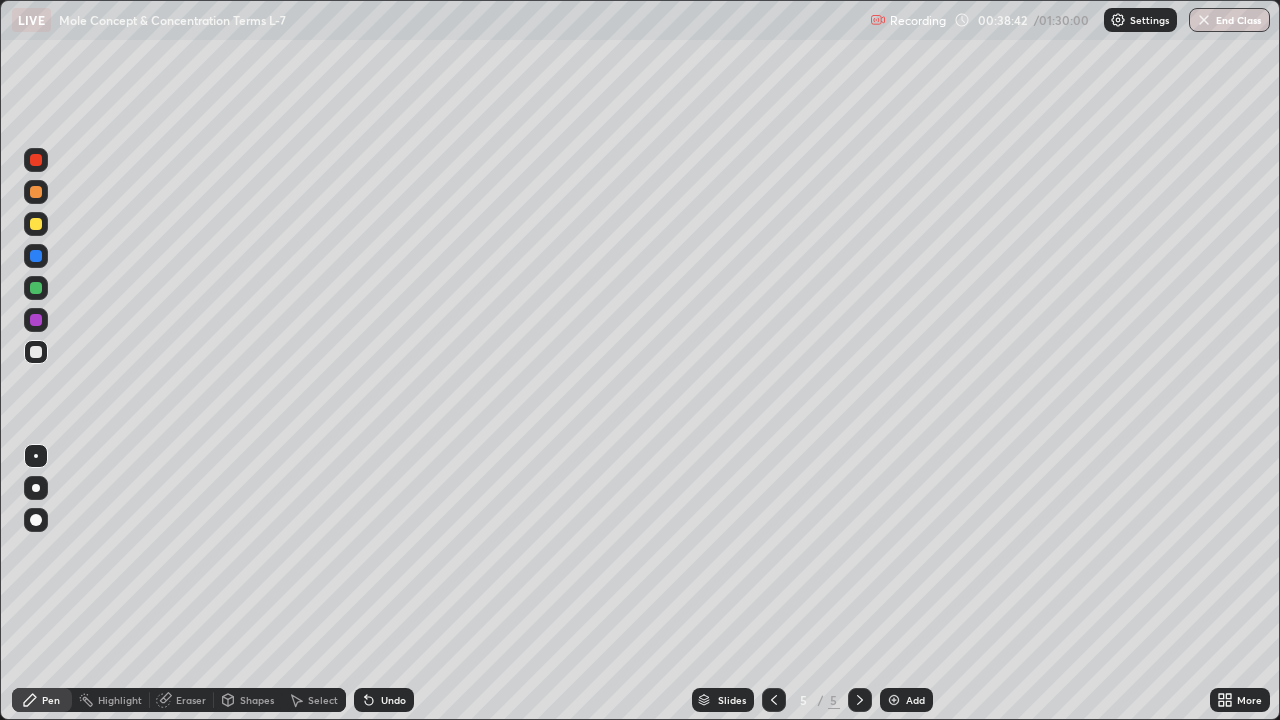click at bounding box center [36, 224] 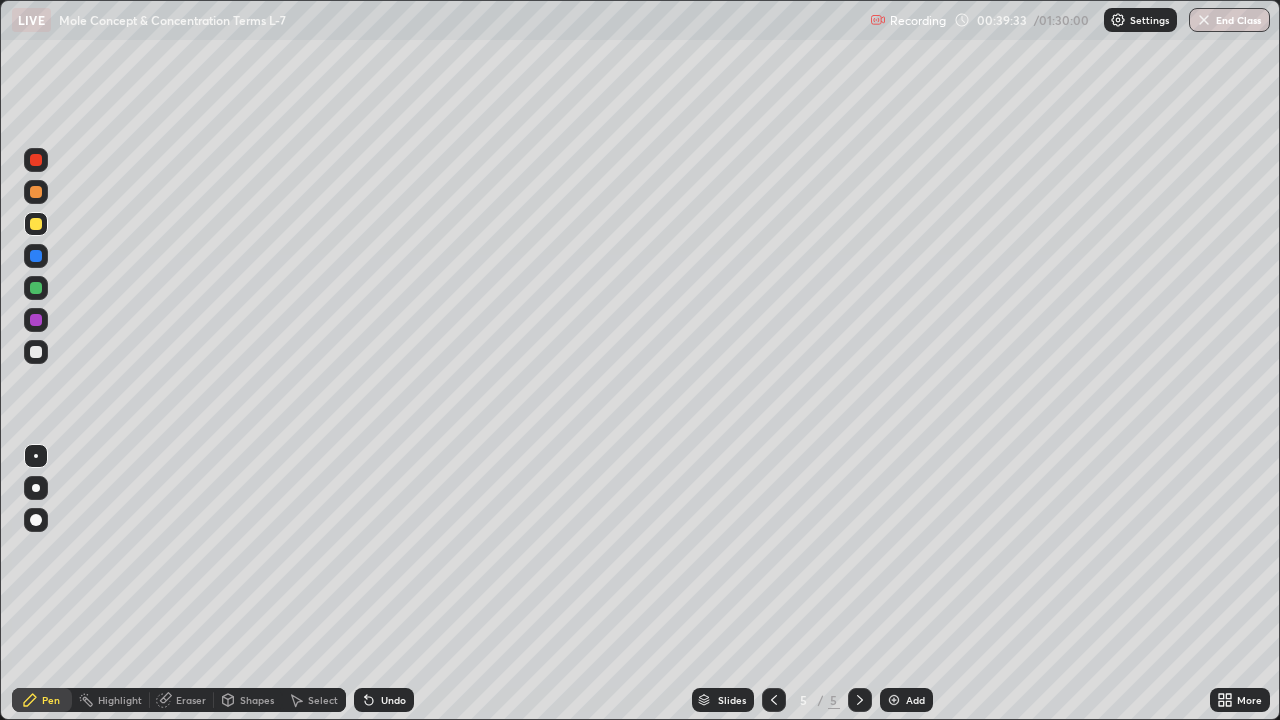 click at bounding box center [36, 352] 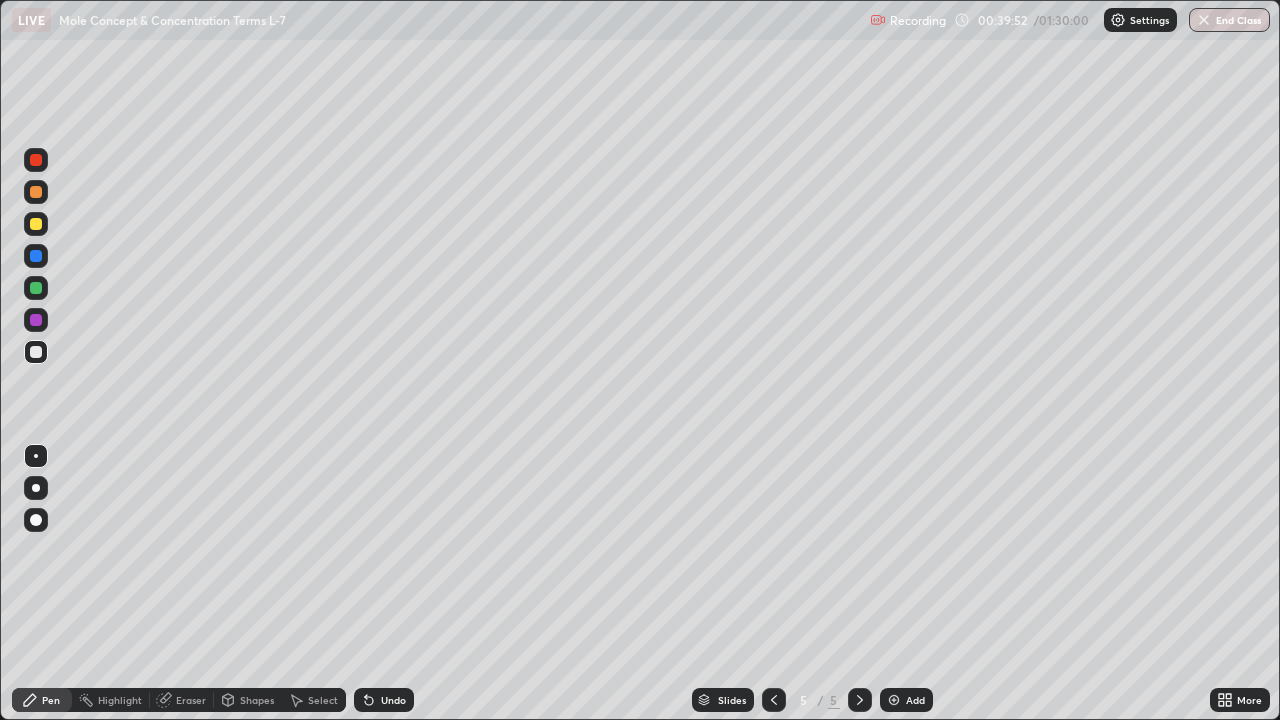 click on "Eraser" at bounding box center (191, 700) 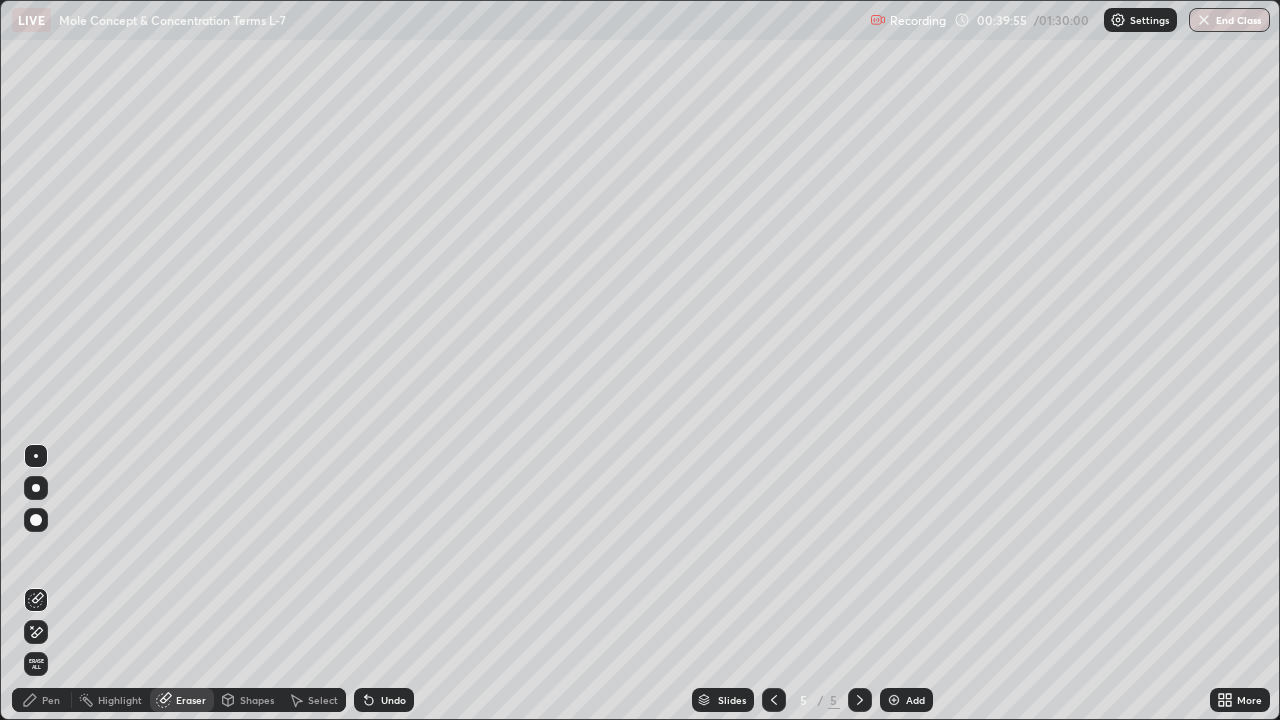 click on "Pen" at bounding box center (42, 700) 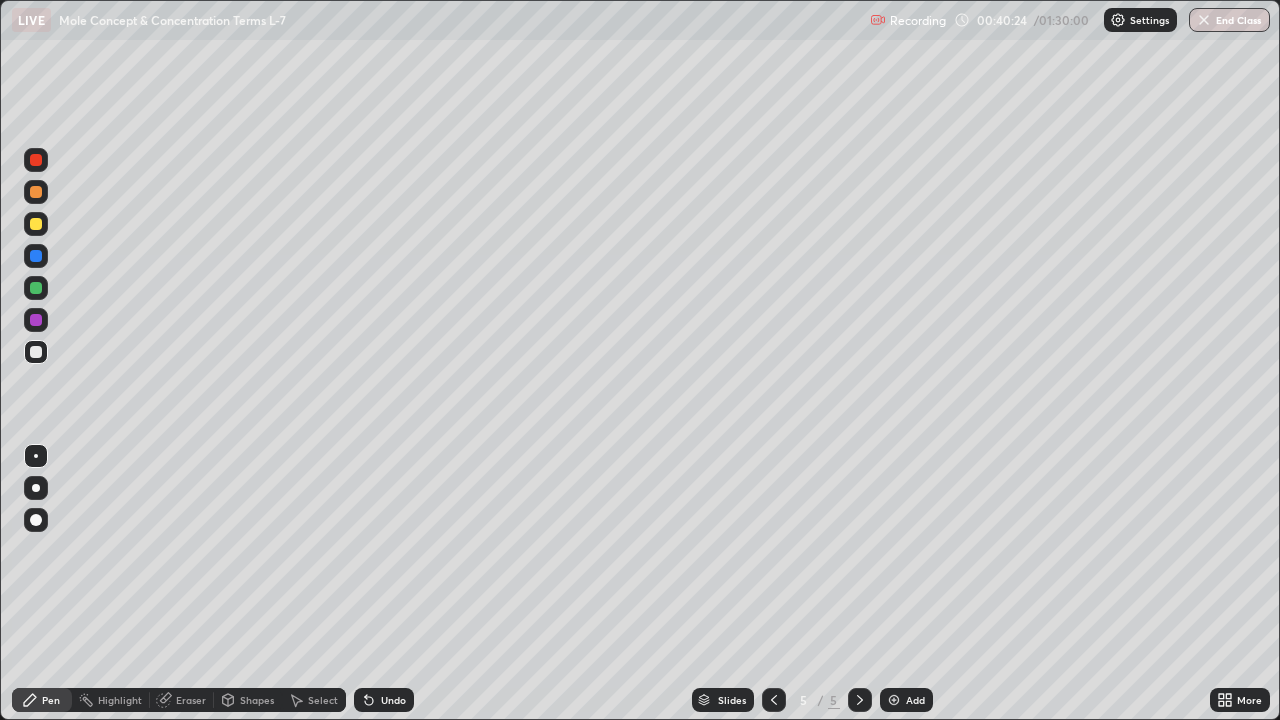 click at bounding box center (36, 224) 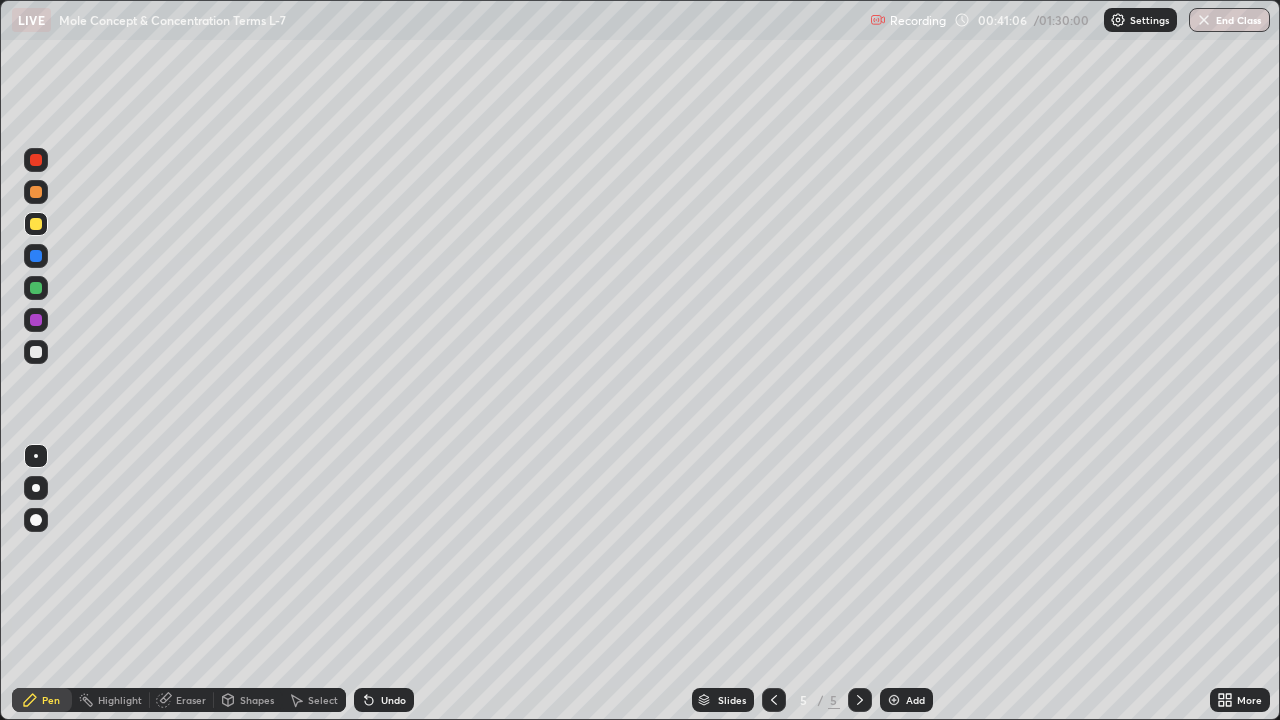 click on "Eraser" at bounding box center (191, 700) 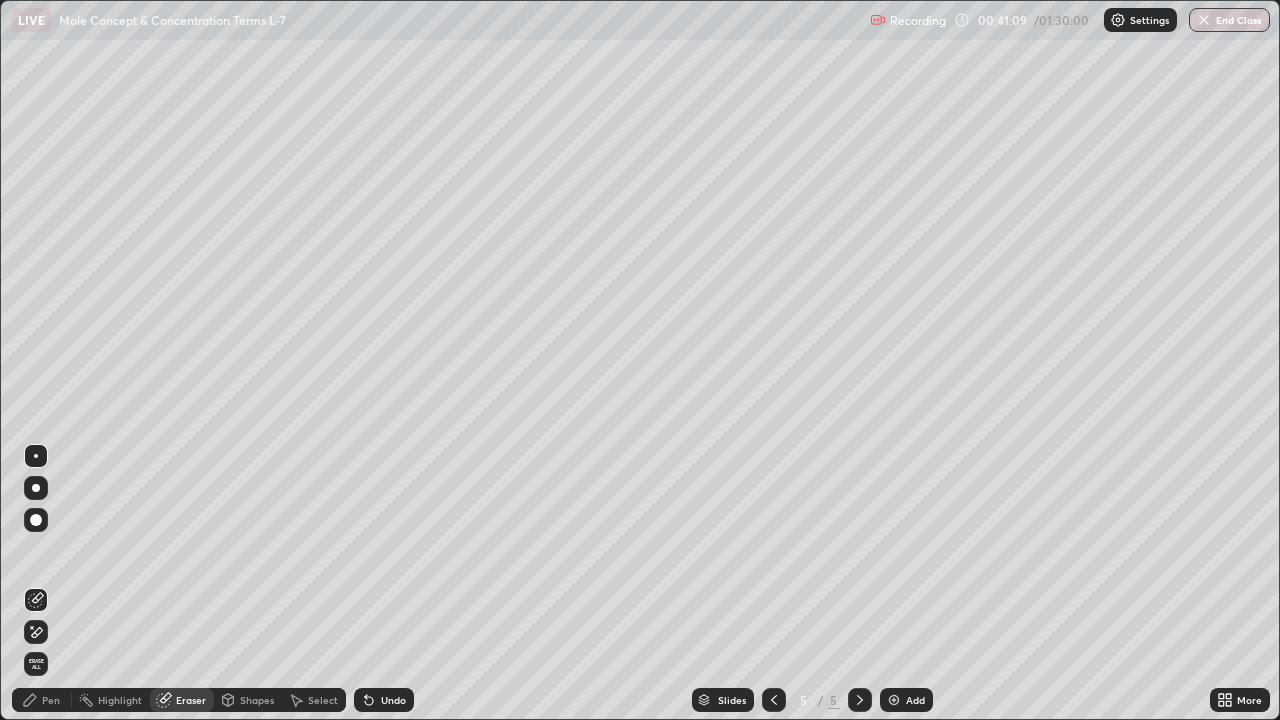 click on "Pen" at bounding box center [42, 700] 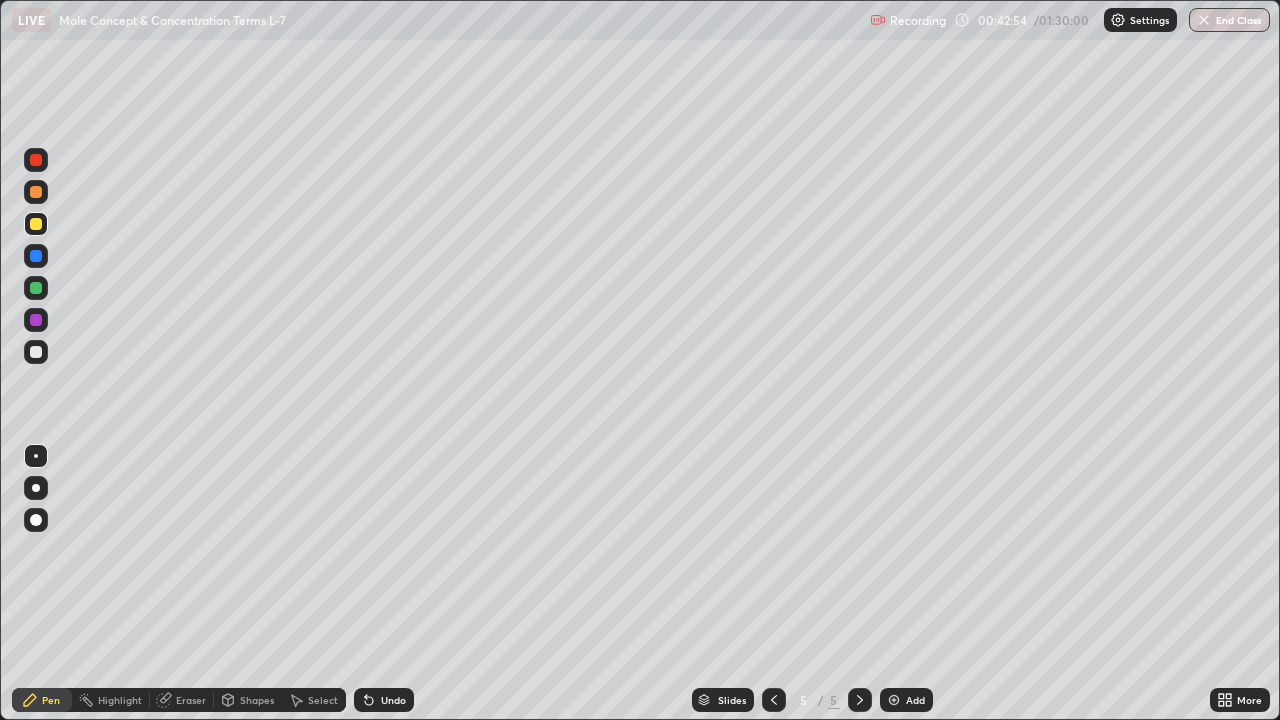 click on "Eraser" at bounding box center (191, 700) 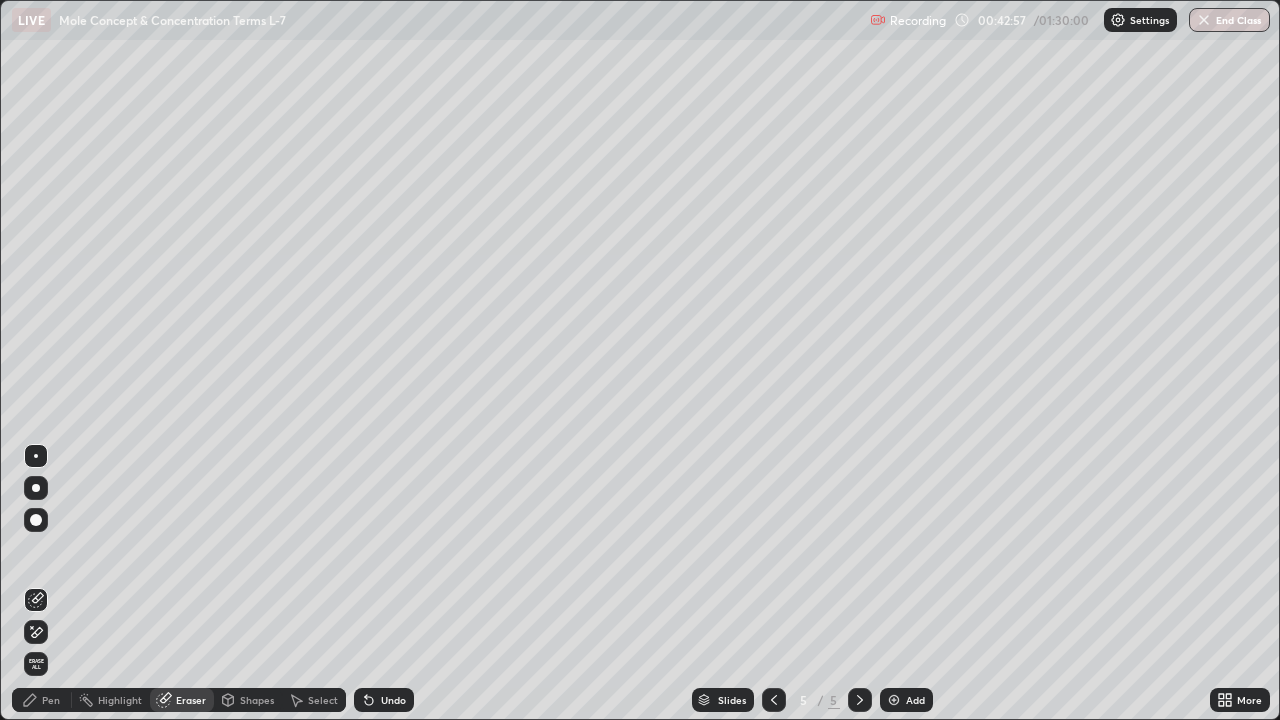click on "Pen" at bounding box center [42, 700] 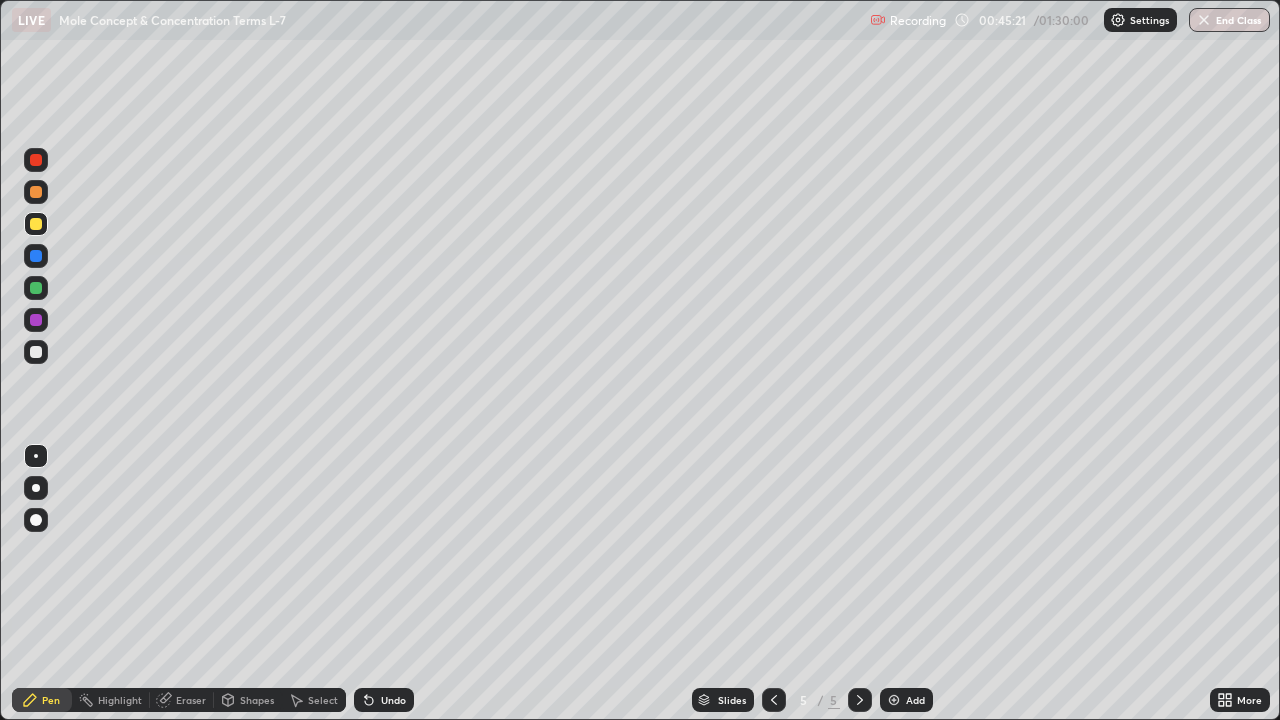 click at bounding box center (36, 288) 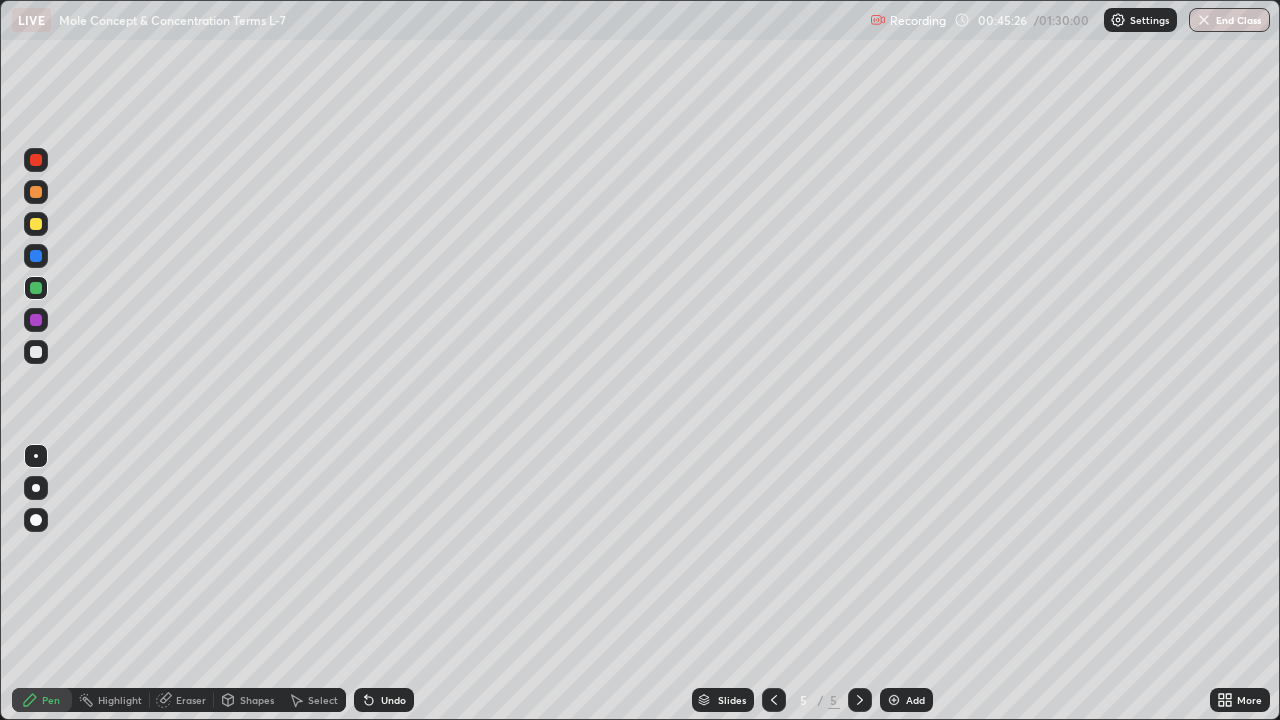 click at bounding box center (36, 352) 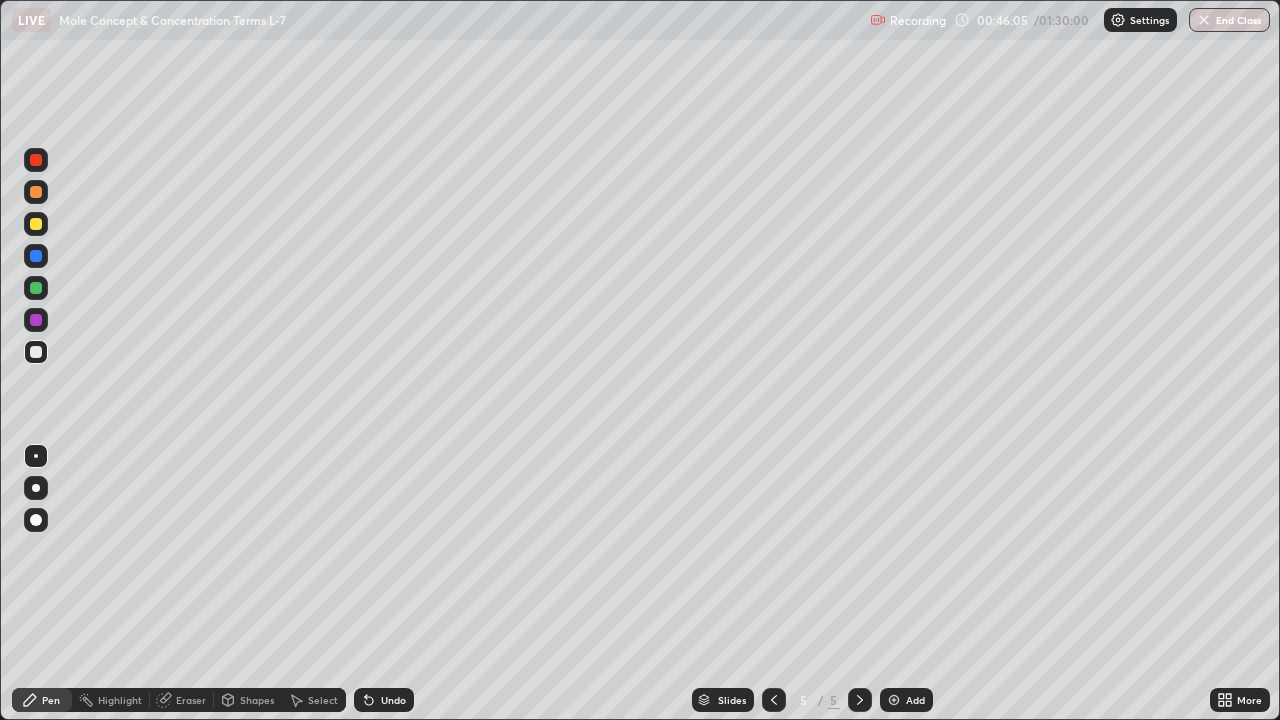 click at bounding box center [36, 288] 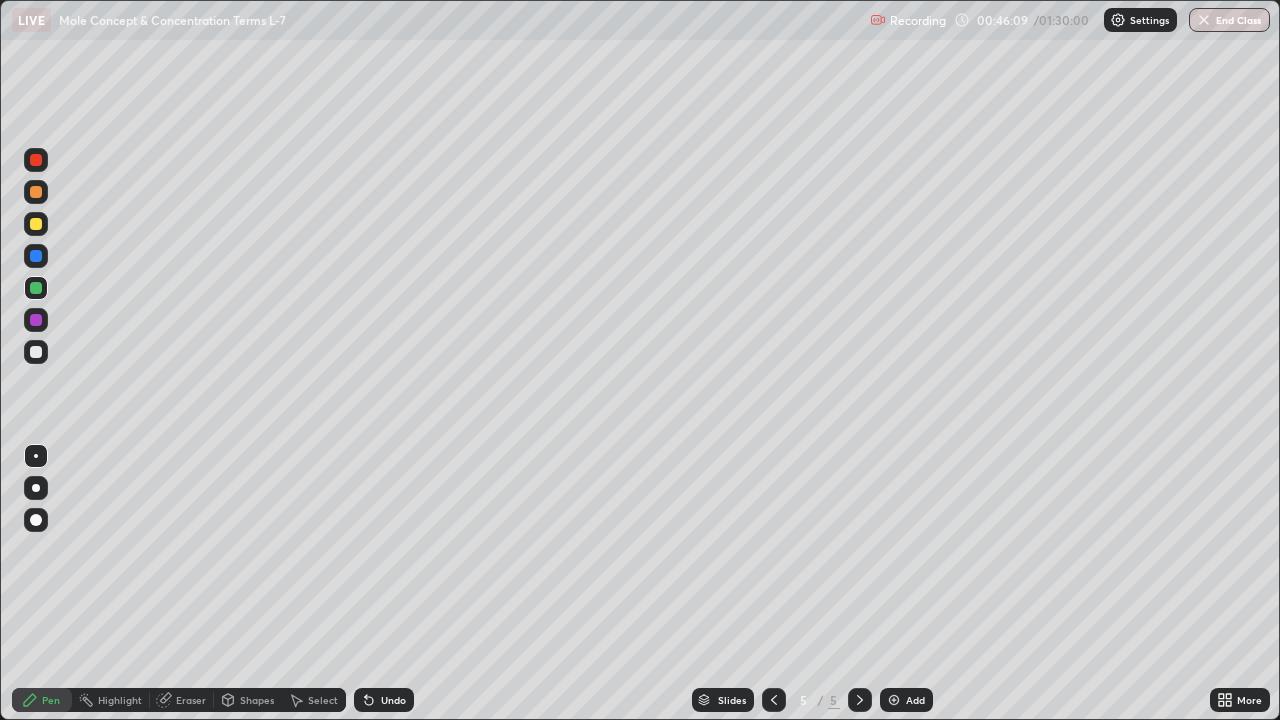 click at bounding box center [36, 352] 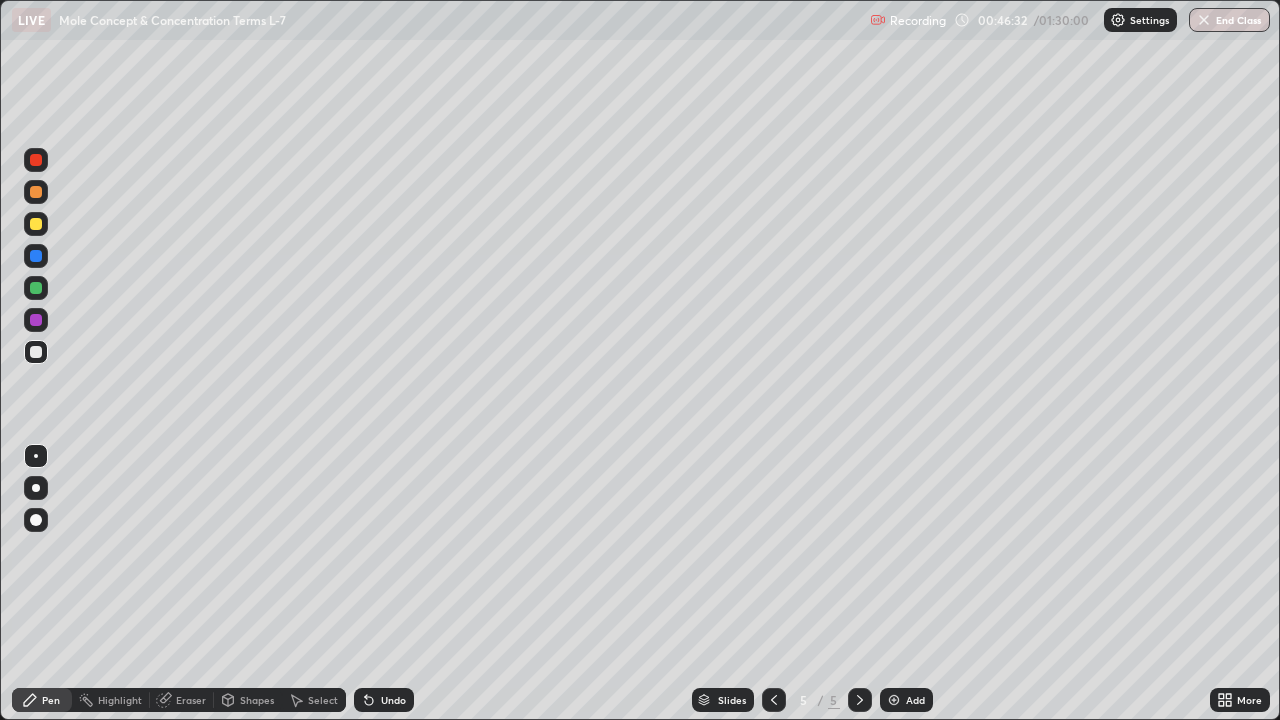 click on "Eraser" at bounding box center (191, 700) 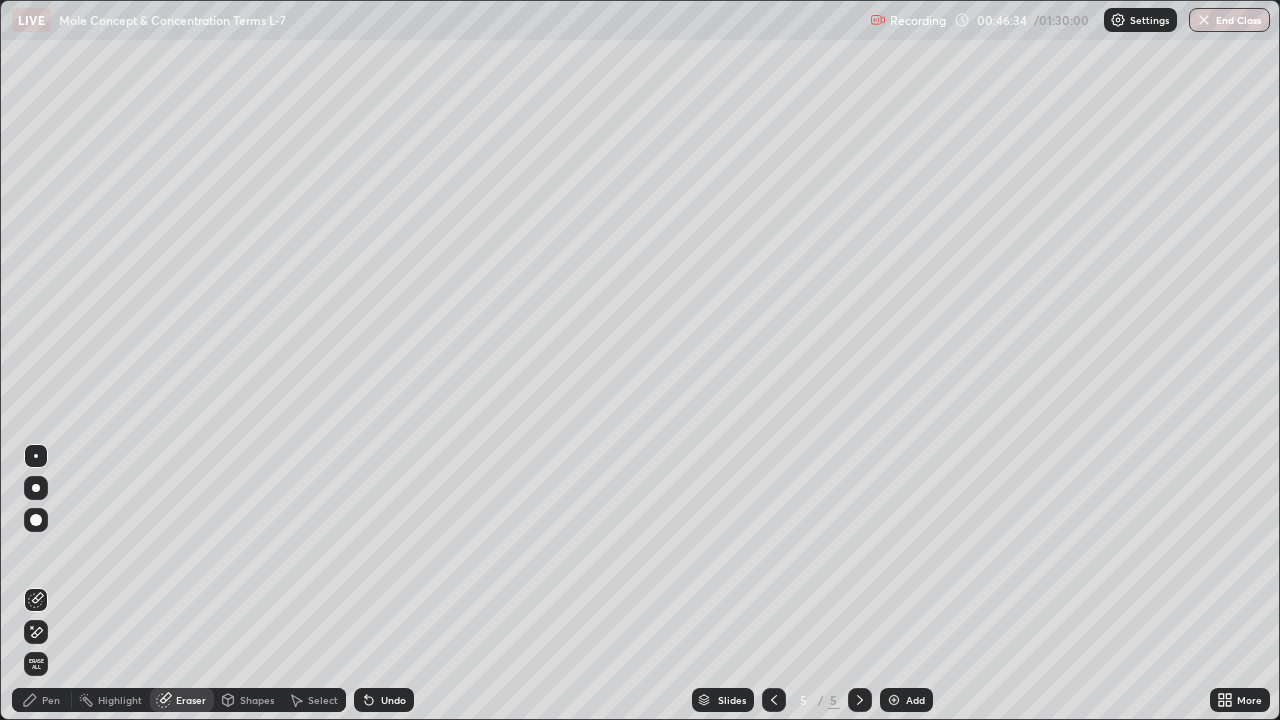 click on "Pen" at bounding box center [51, 700] 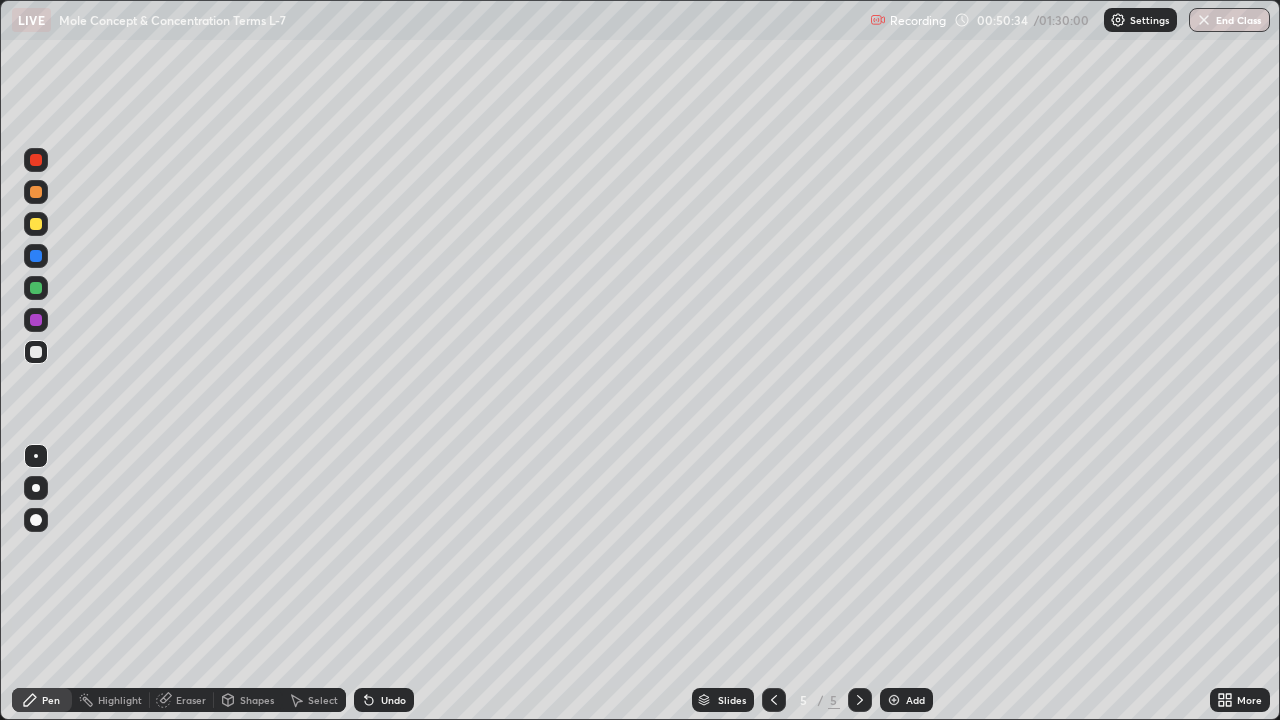 click at bounding box center [894, 700] 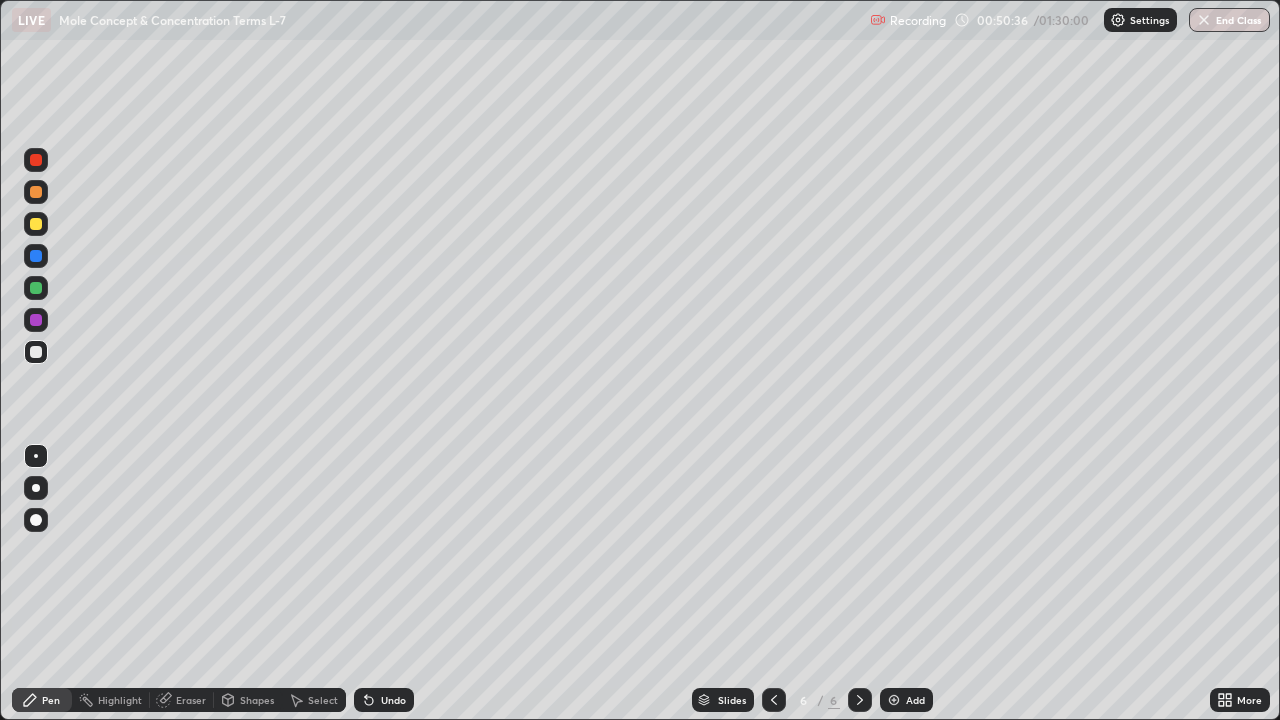 click on "Pen" at bounding box center [51, 700] 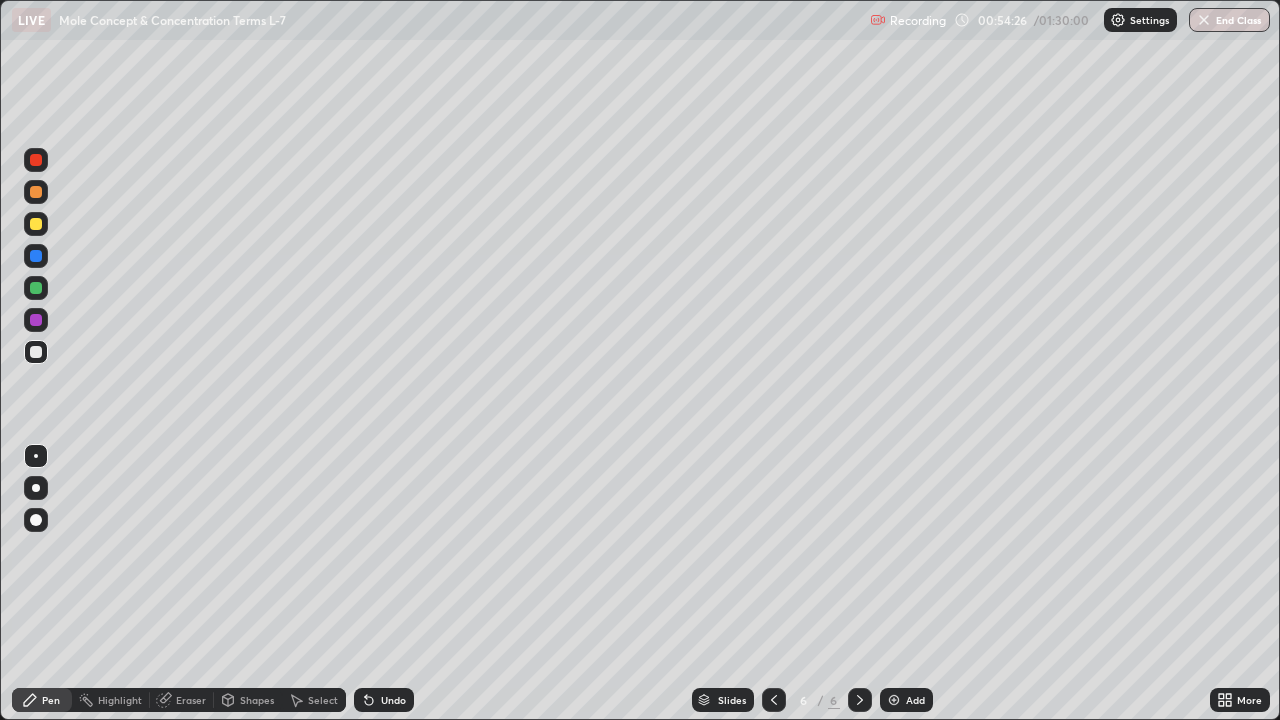 click at bounding box center (36, 352) 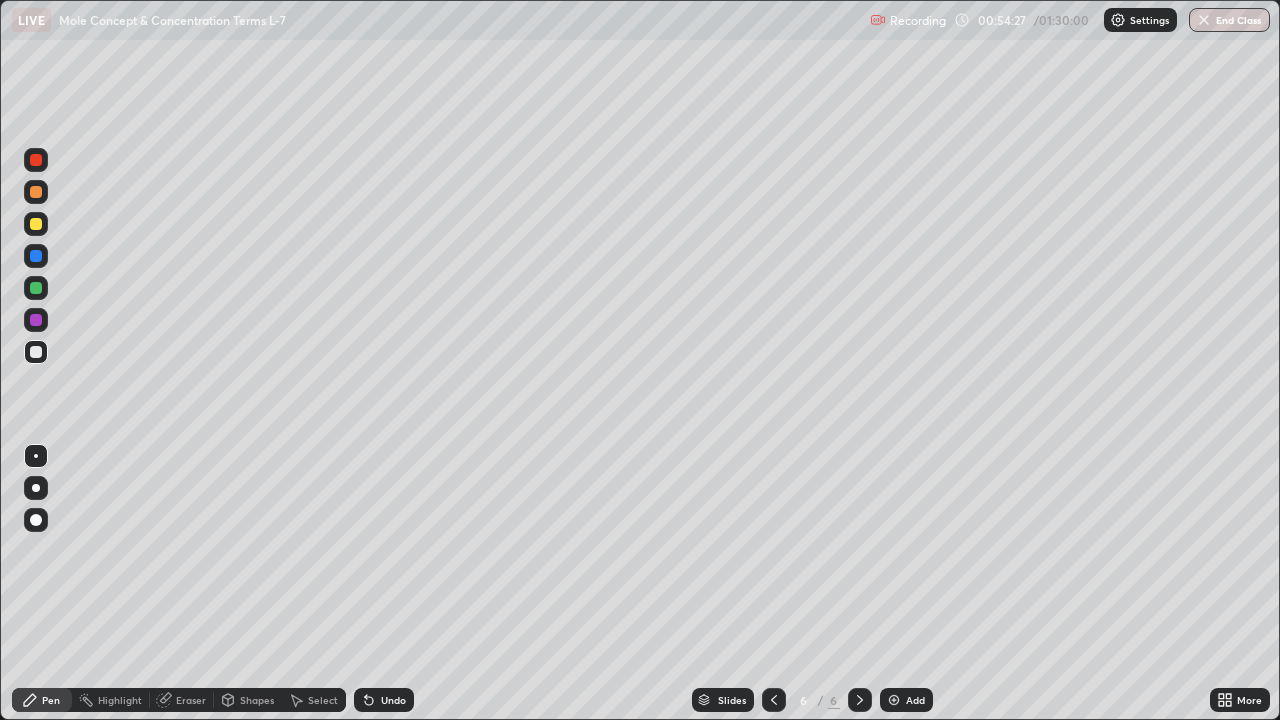 click on "Pen" at bounding box center [51, 700] 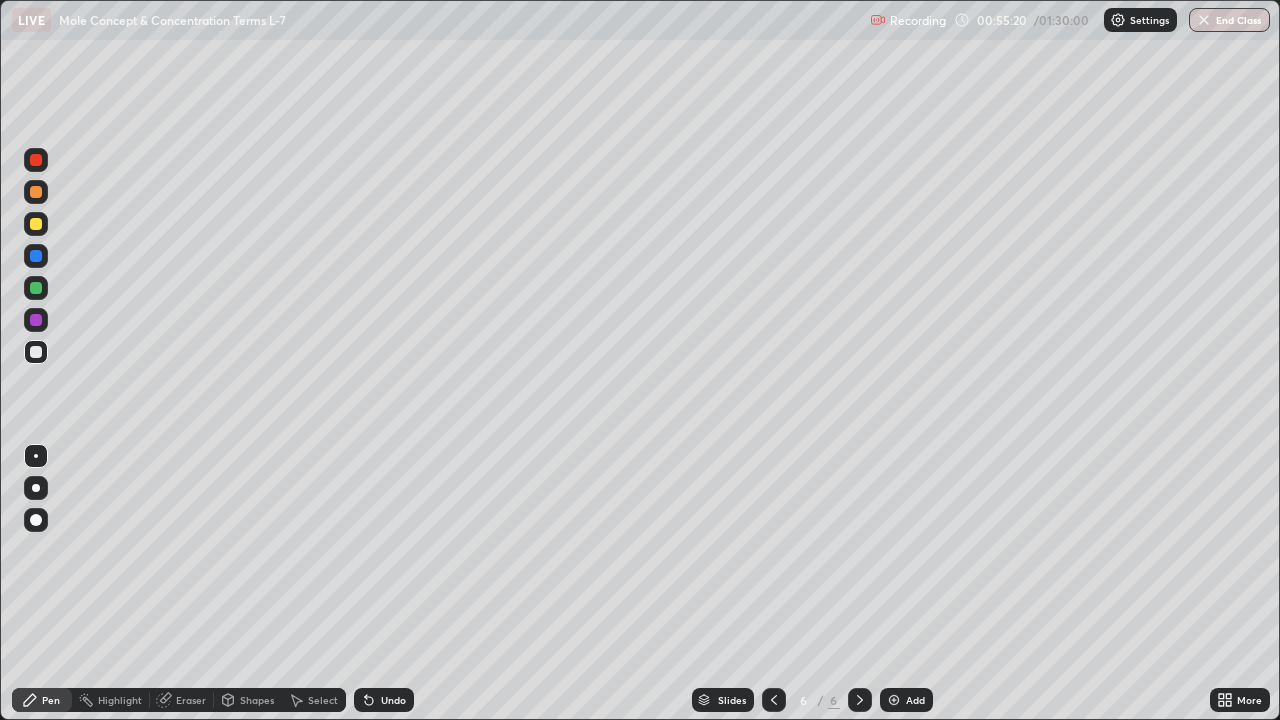 click at bounding box center (36, 224) 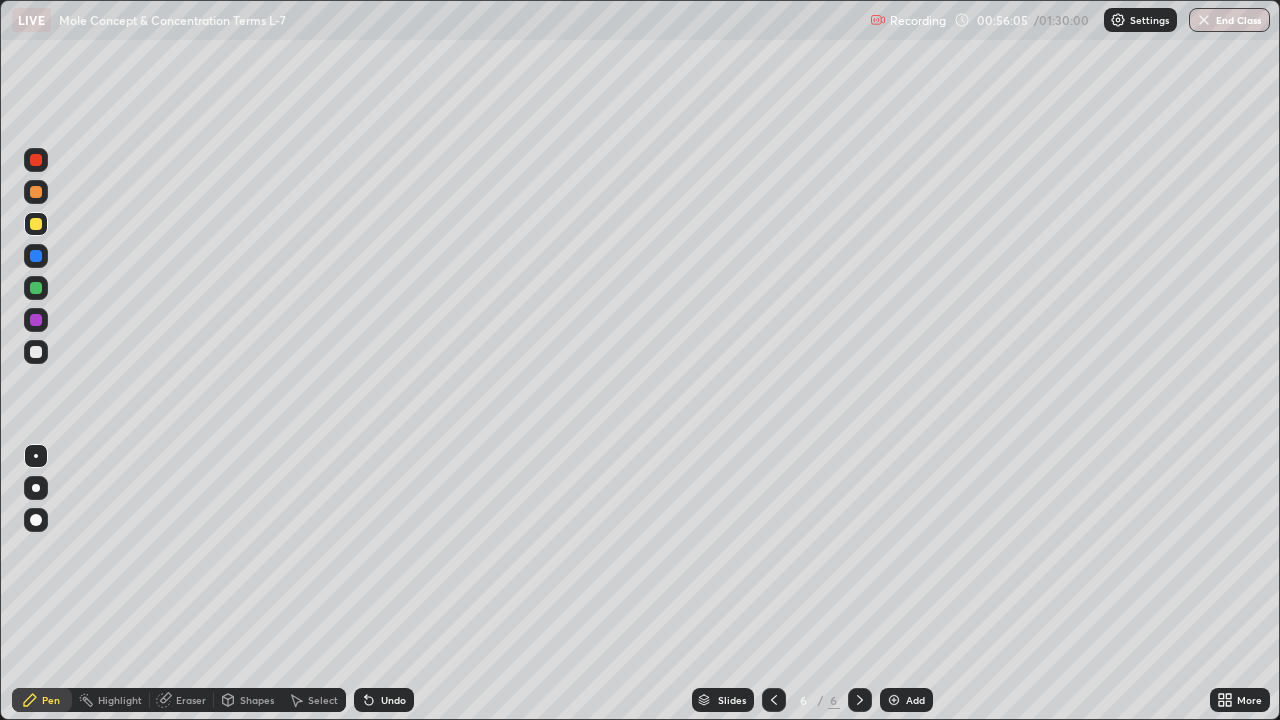 click at bounding box center [36, 352] 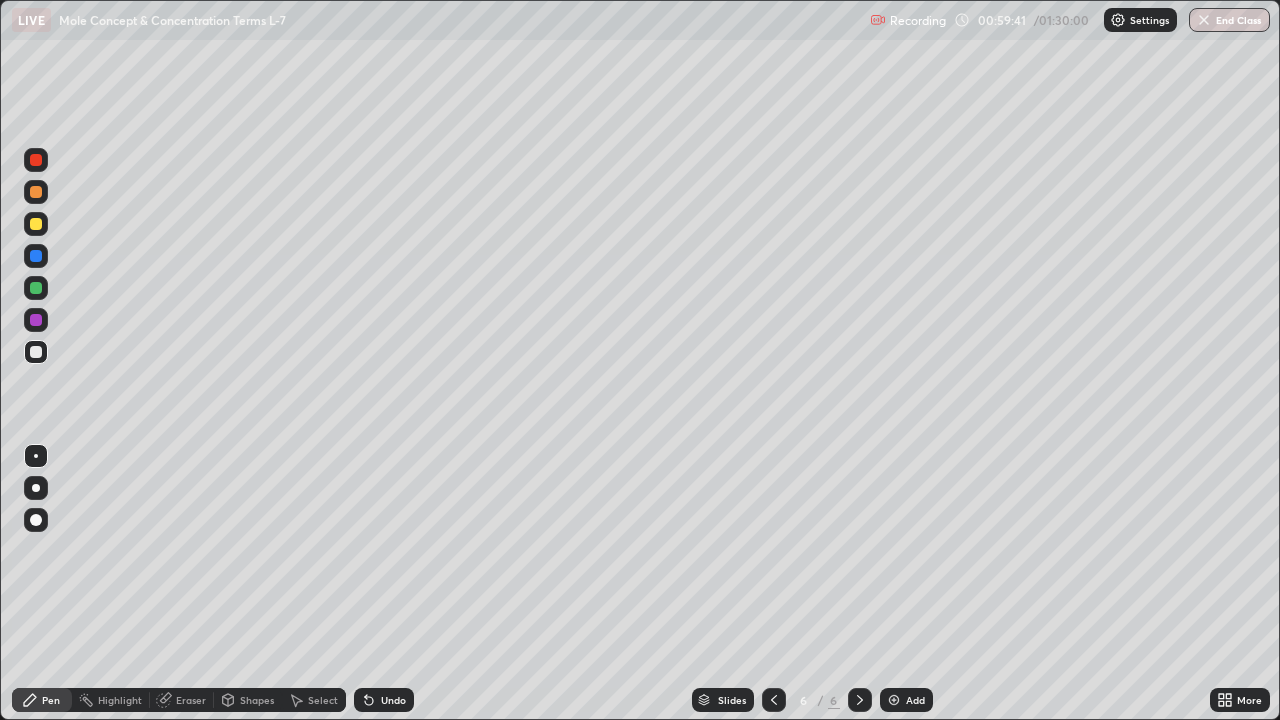 click on "Eraser" at bounding box center (191, 700) 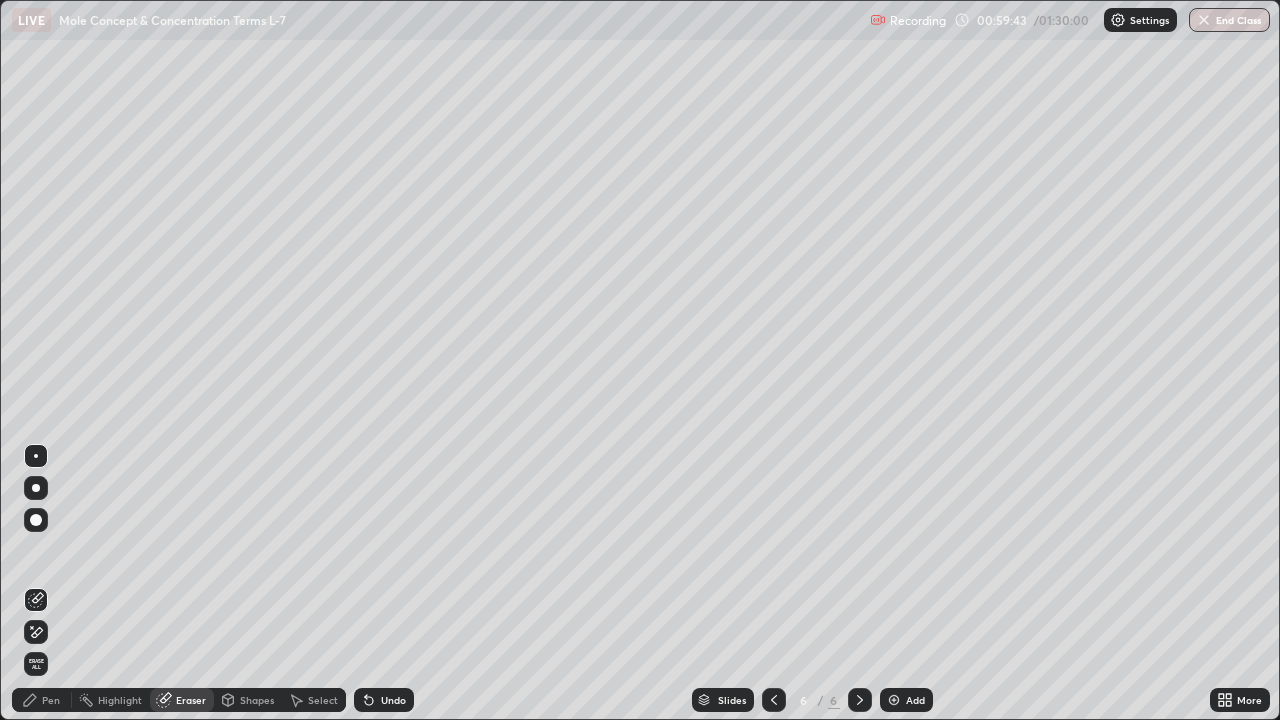 click on "Pen" at bounding box center [51, 700] 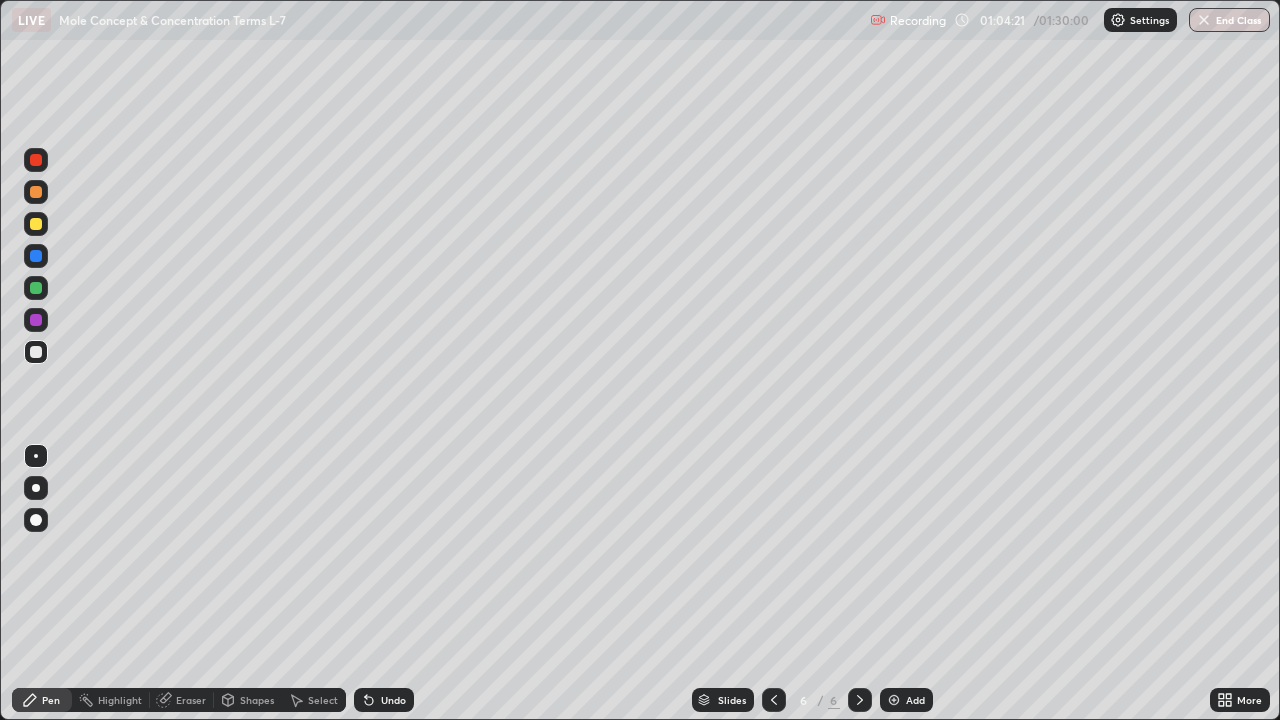 click at bounding box center (894, 700) 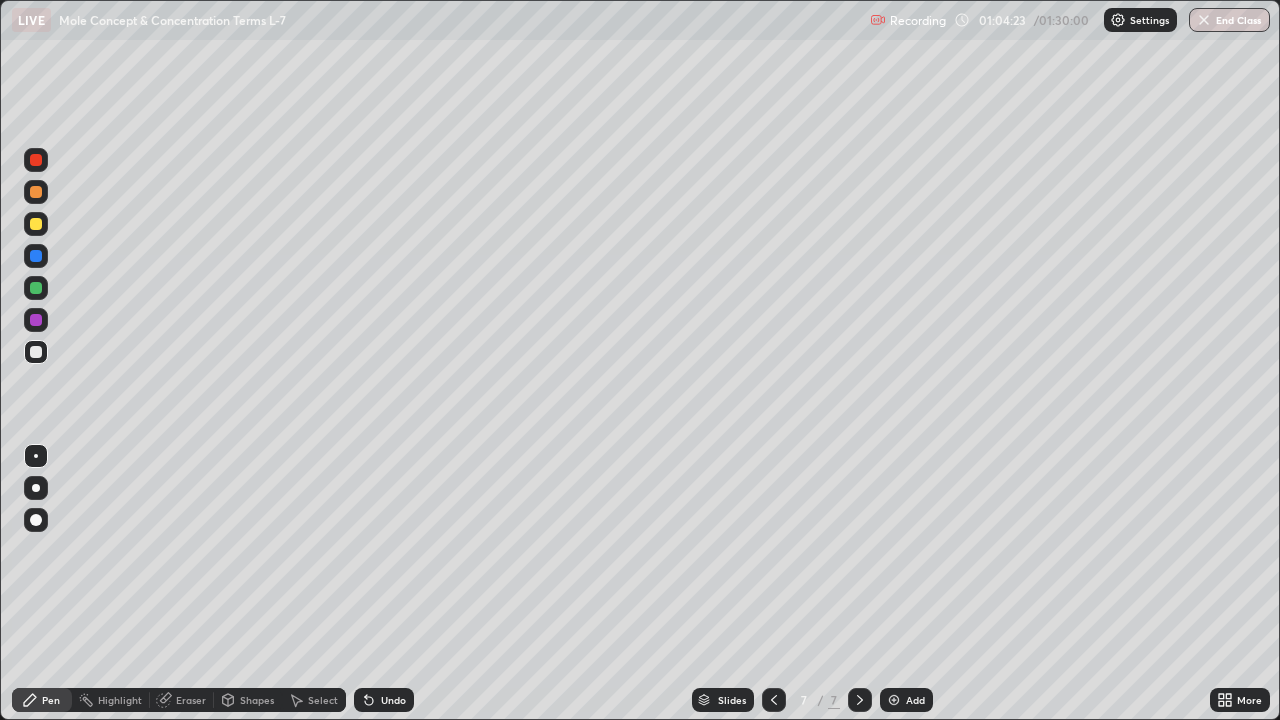 click on "Pen" at bounding box center [42, 700] 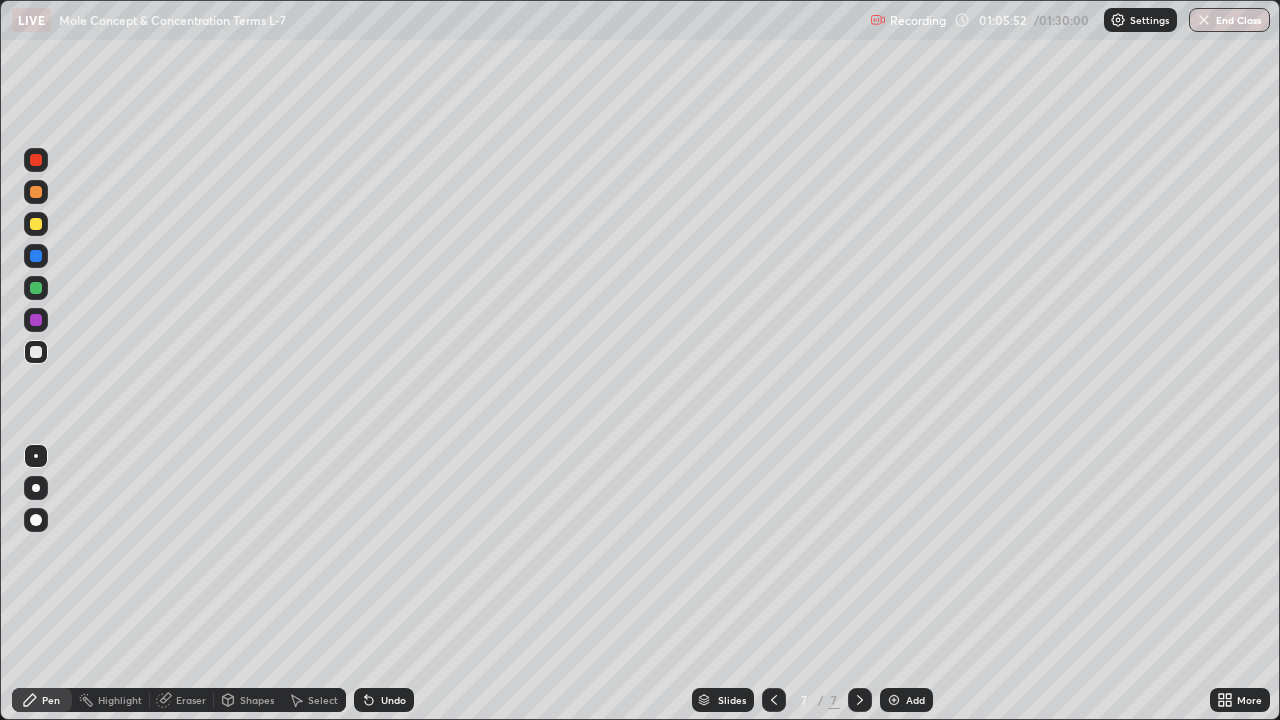 click on "Slides 7 / 7 Add" at bounding box center [812, 700] 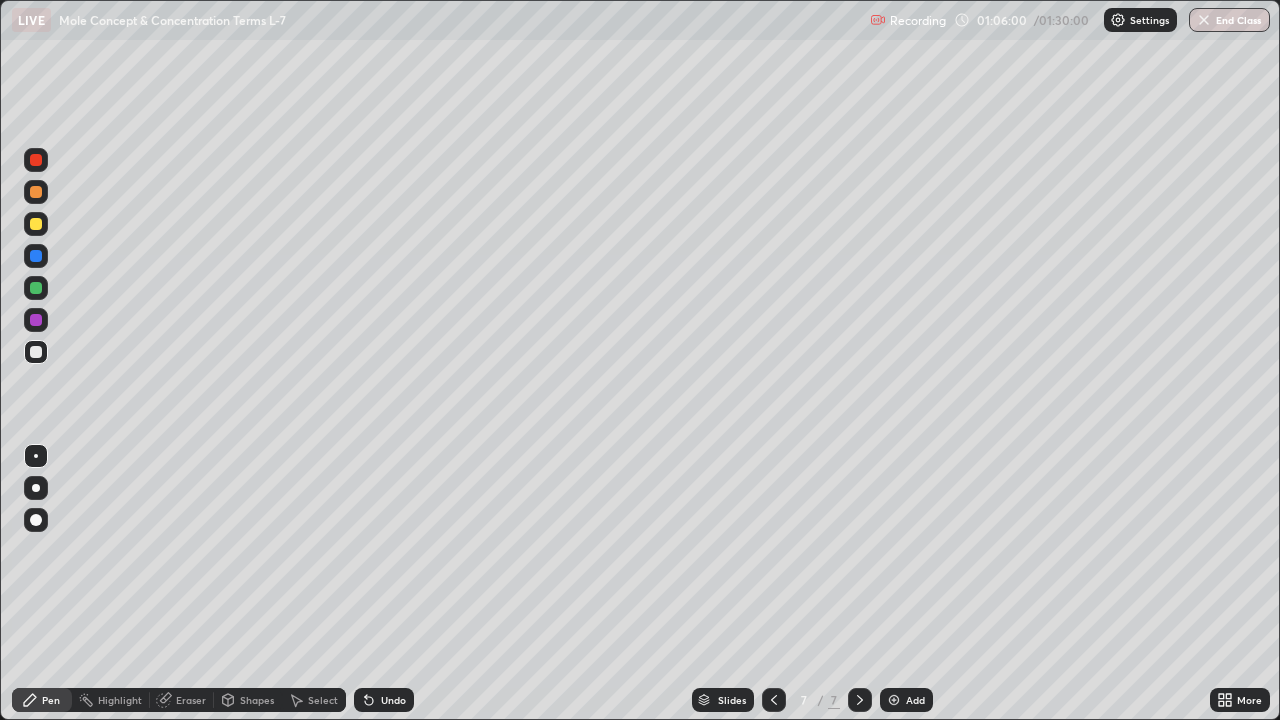 click on "Slides 7 / 7 Add" at bounding box center [812, 700] 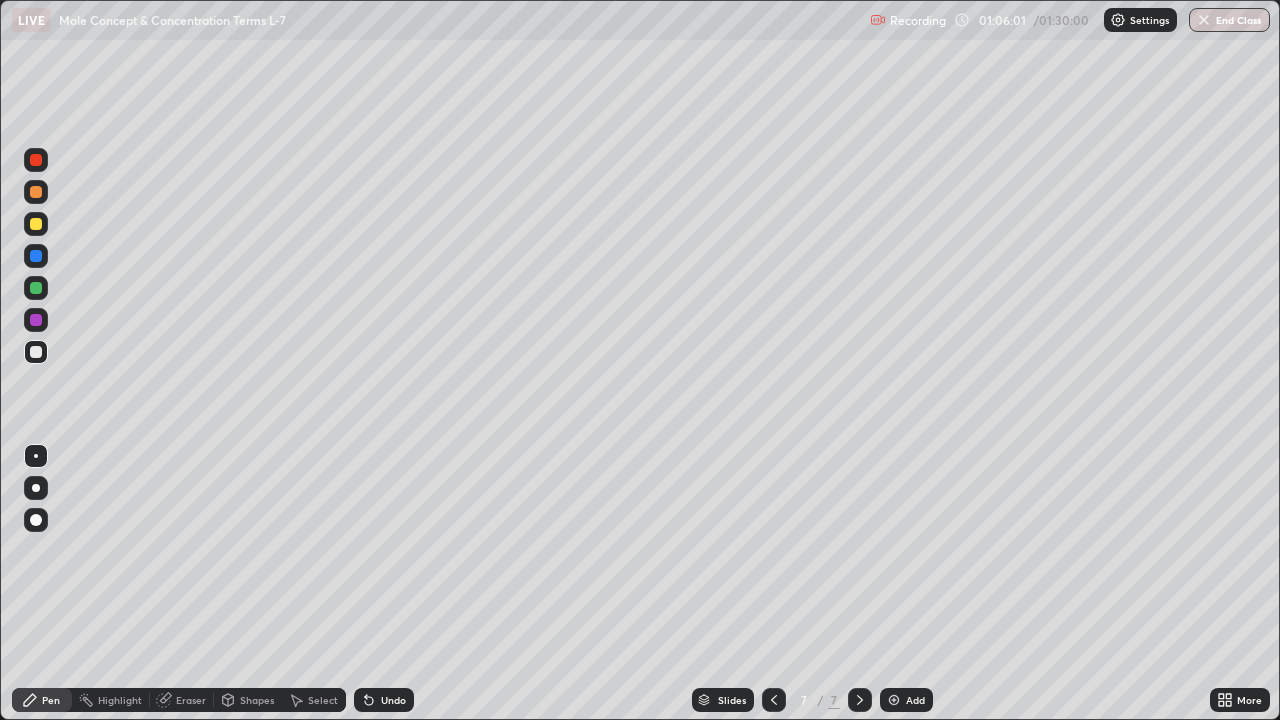 click on "Slides 7 / 7 Add" at bounding box center (812, 700) 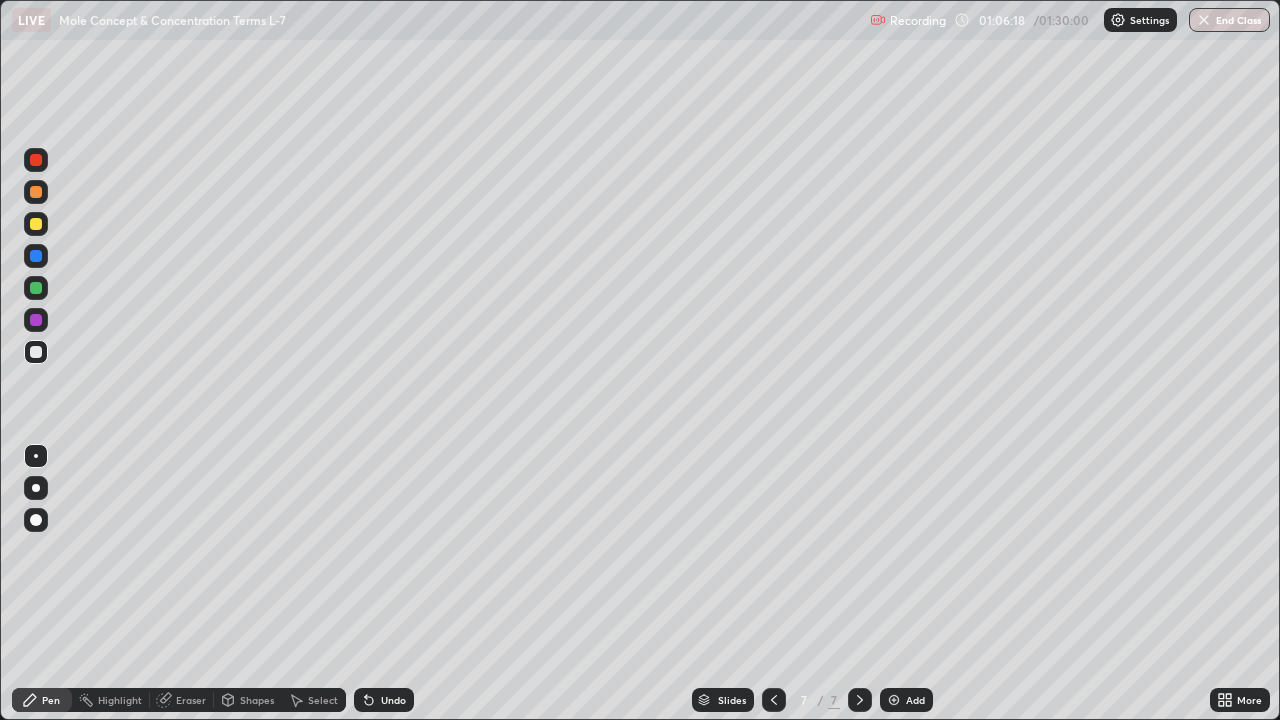 click on "Slides" at bounding box center [732, 700] 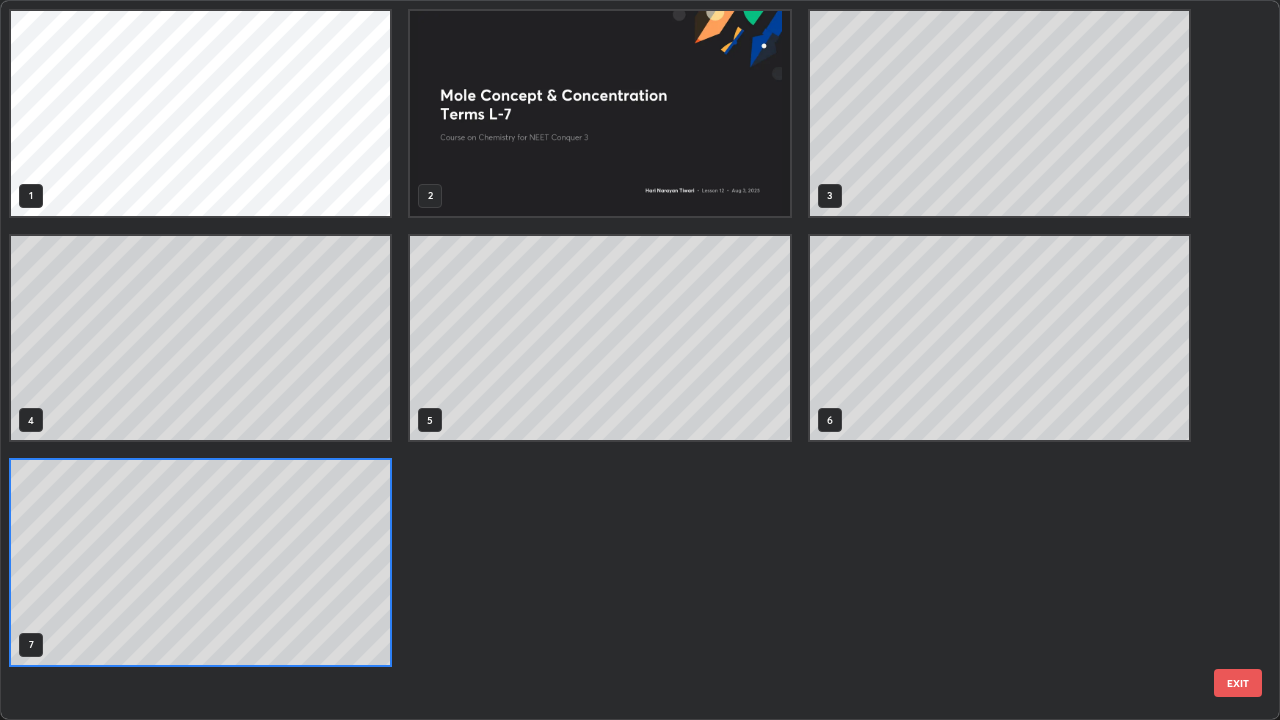 scroll, scrollTop: 7, scrollLeft: 11, axis: both 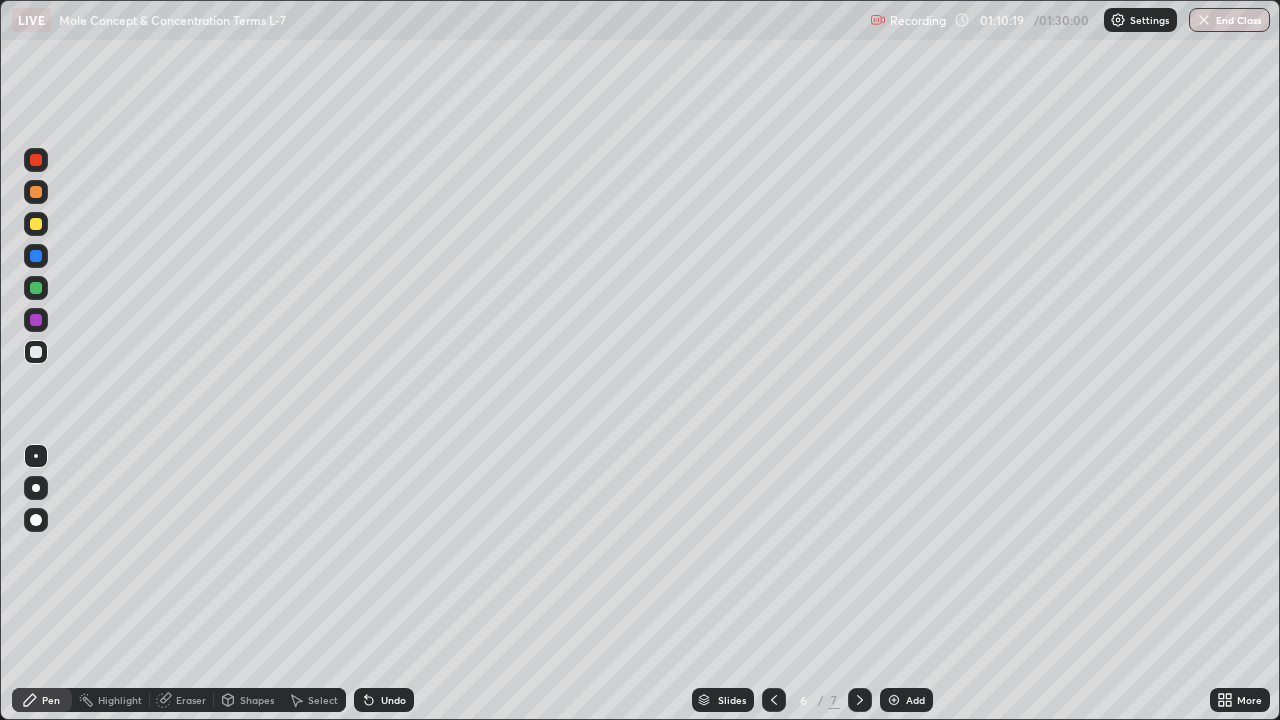 click at bounding box center [1204, 20] 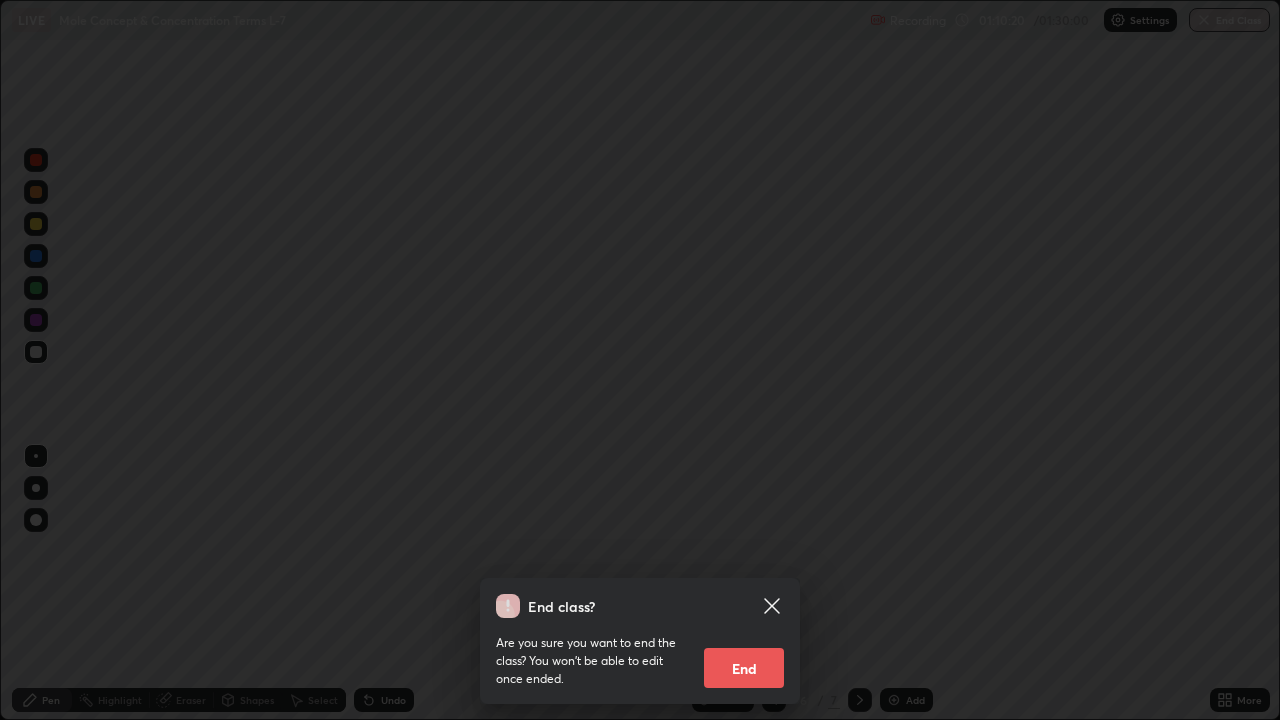 click on "End" at bounding box center (744, 668) 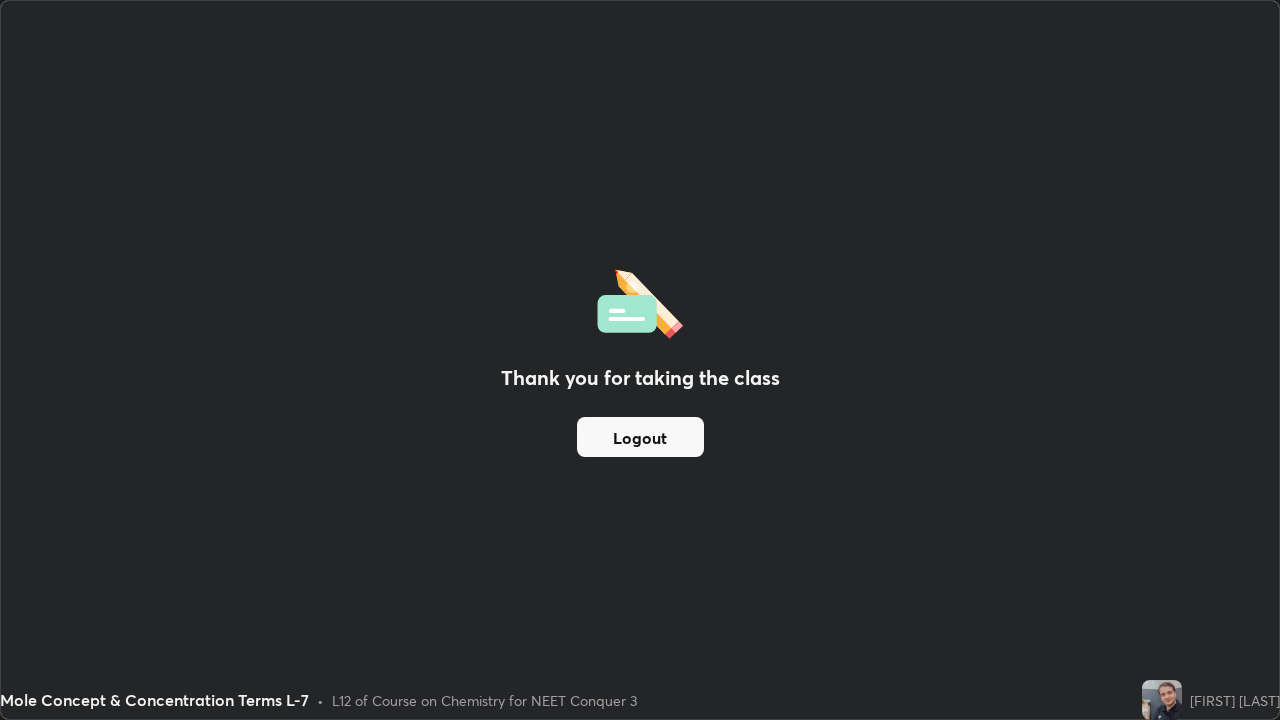 click on "Logout" at bounding box center [640, 437] 